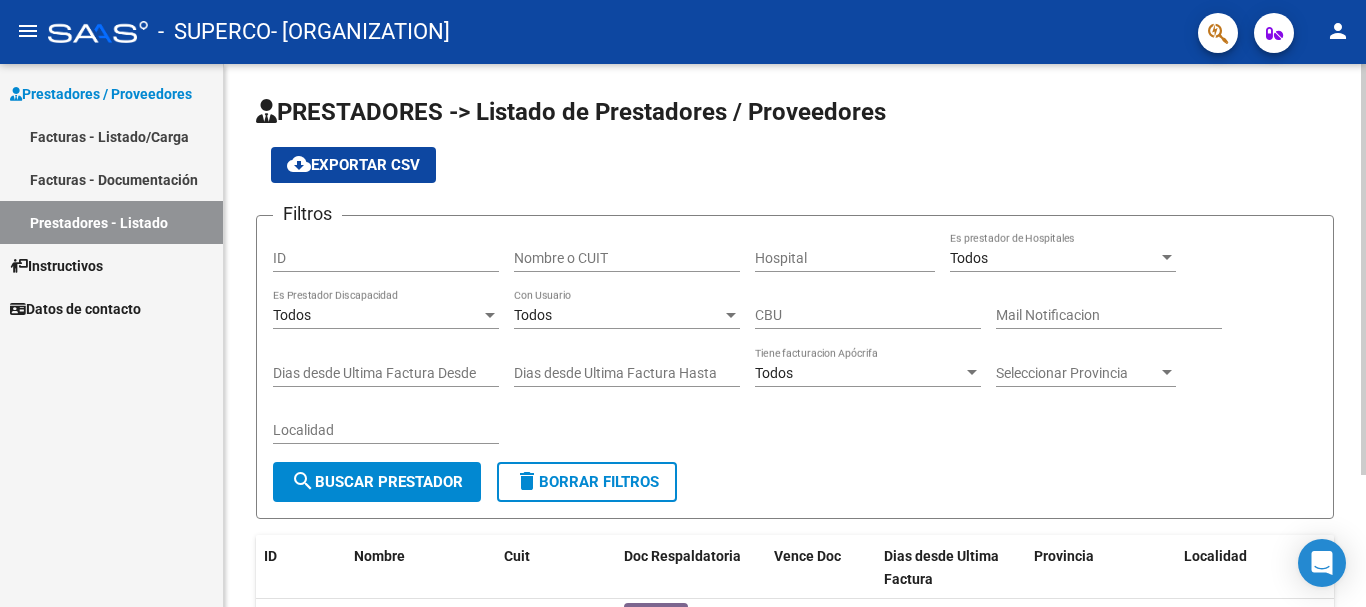 scroll, scrollTop: 0, scrollLeft: 0, axis: both 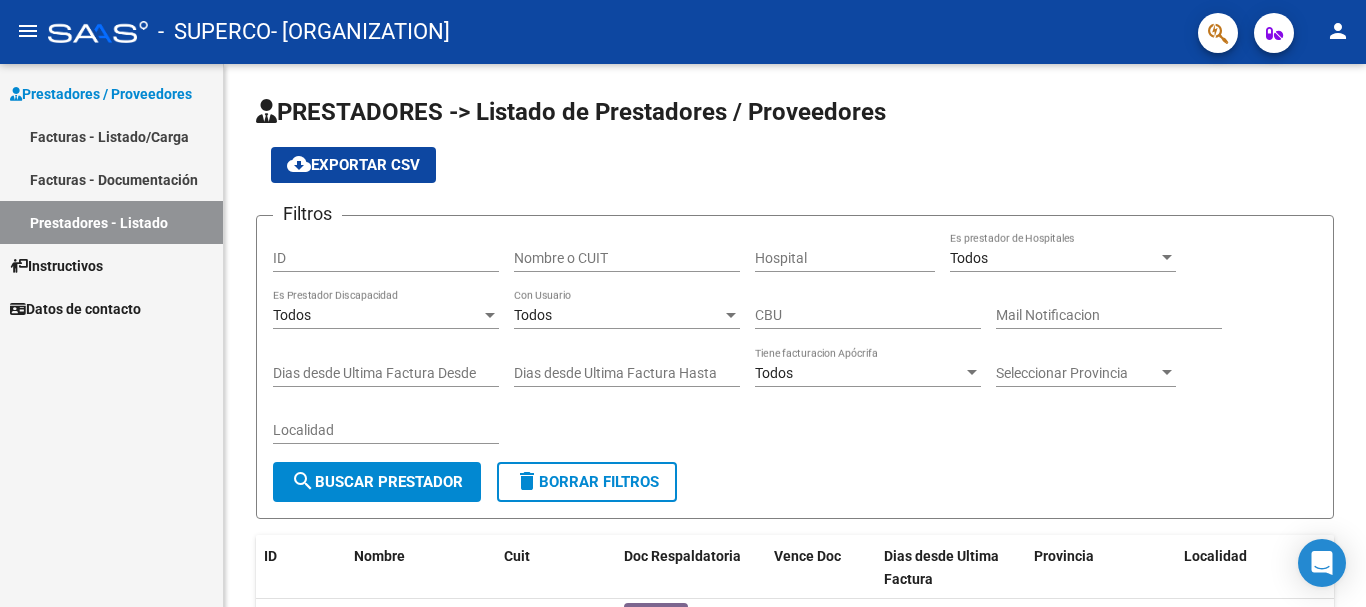 click on "Facturas - Listado/Carga" at bounding box center [111, 136] 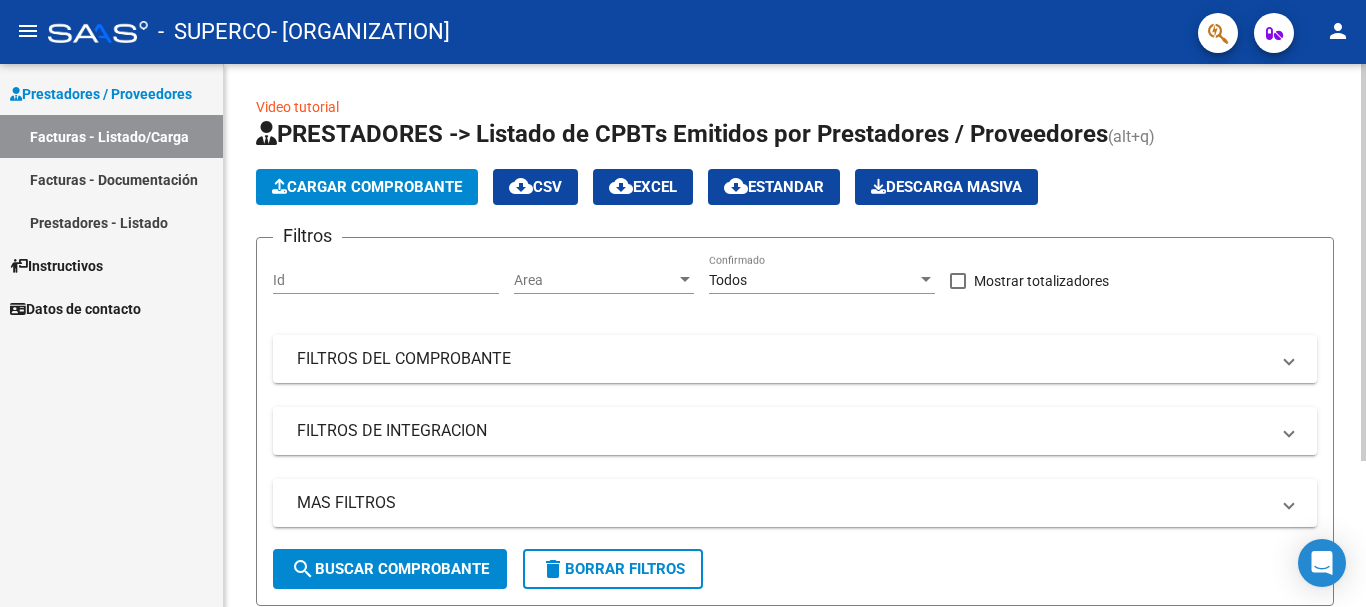 click on "Cargar Comprobante" 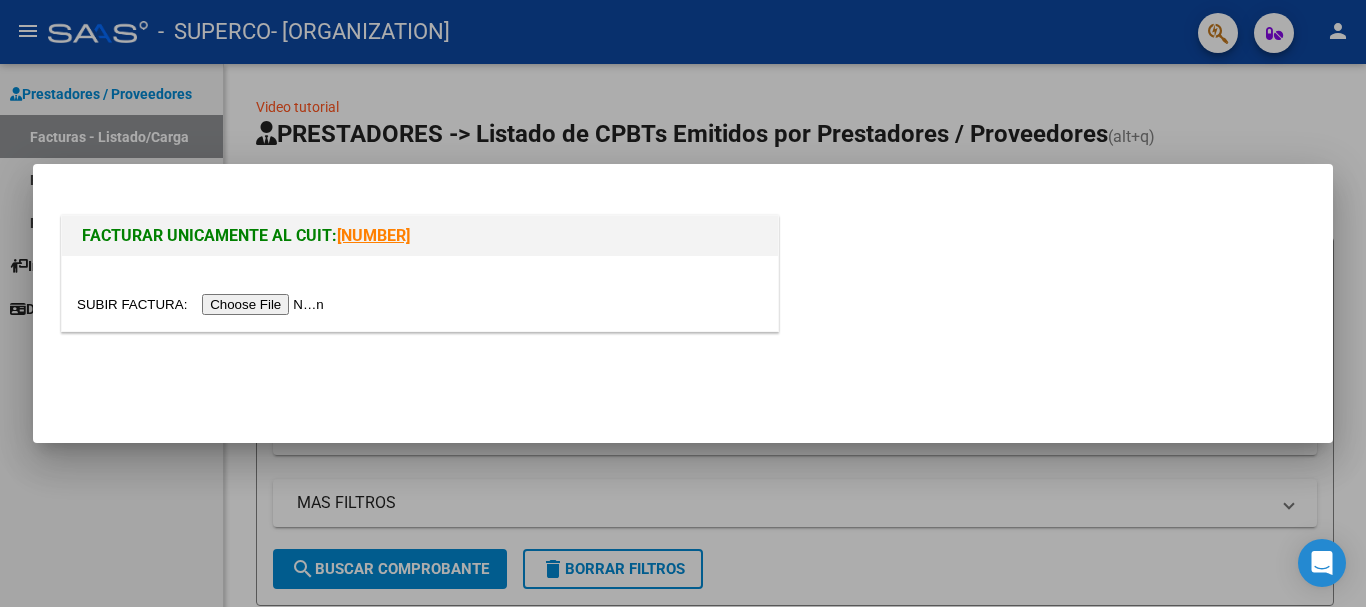click at bounding box center [203, 304] 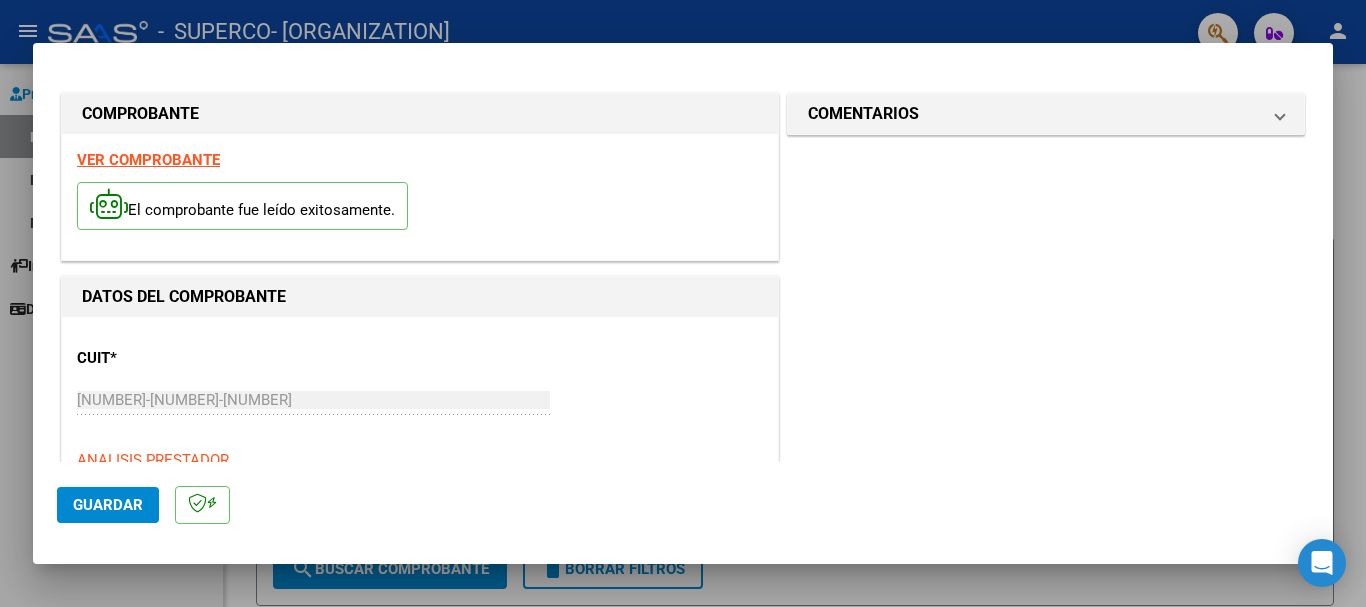 scroll, scrollTop: 433, scrollLeft: 0, axis: vertical 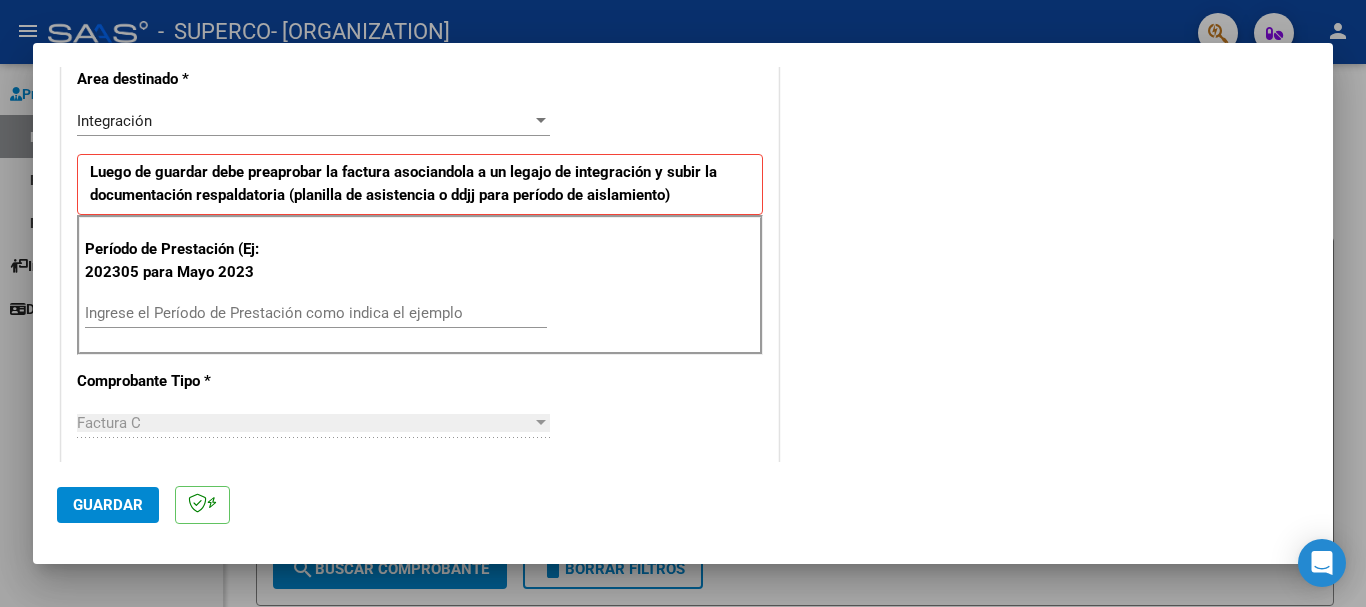 click on "Ingrese el Período de Prestación como indica el ejemplo" at bounding box center (316, 313) 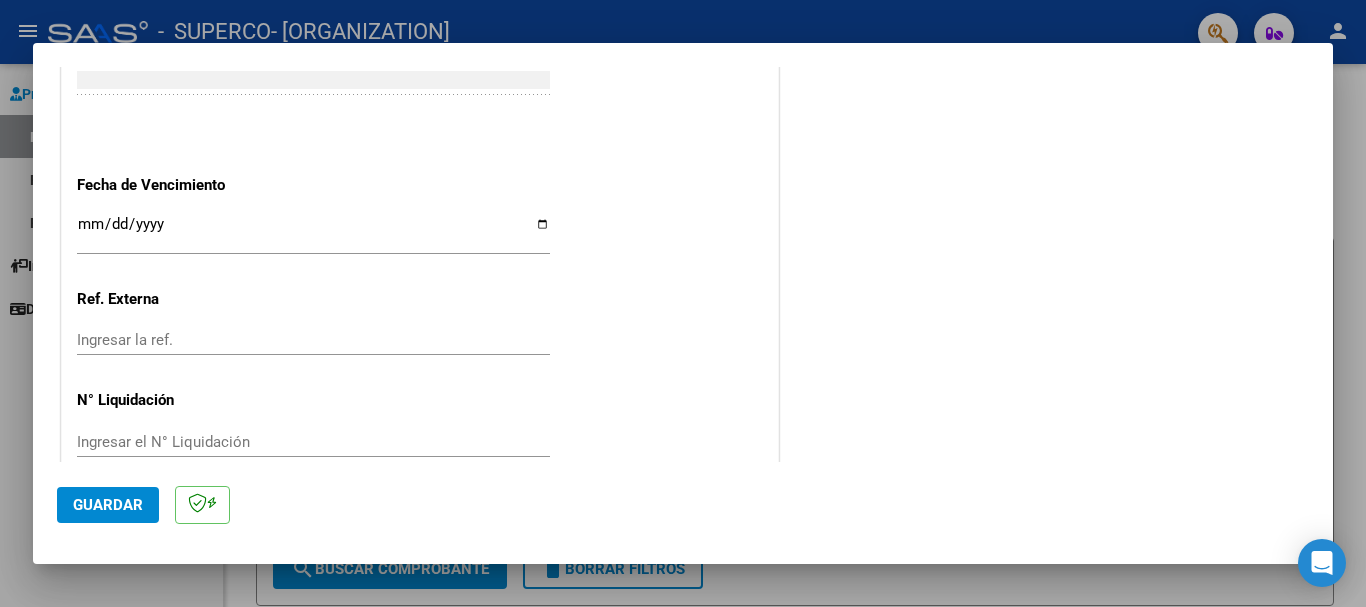 scroll, scrollTop: 1300, scrollLeft: 0, axis: vertical 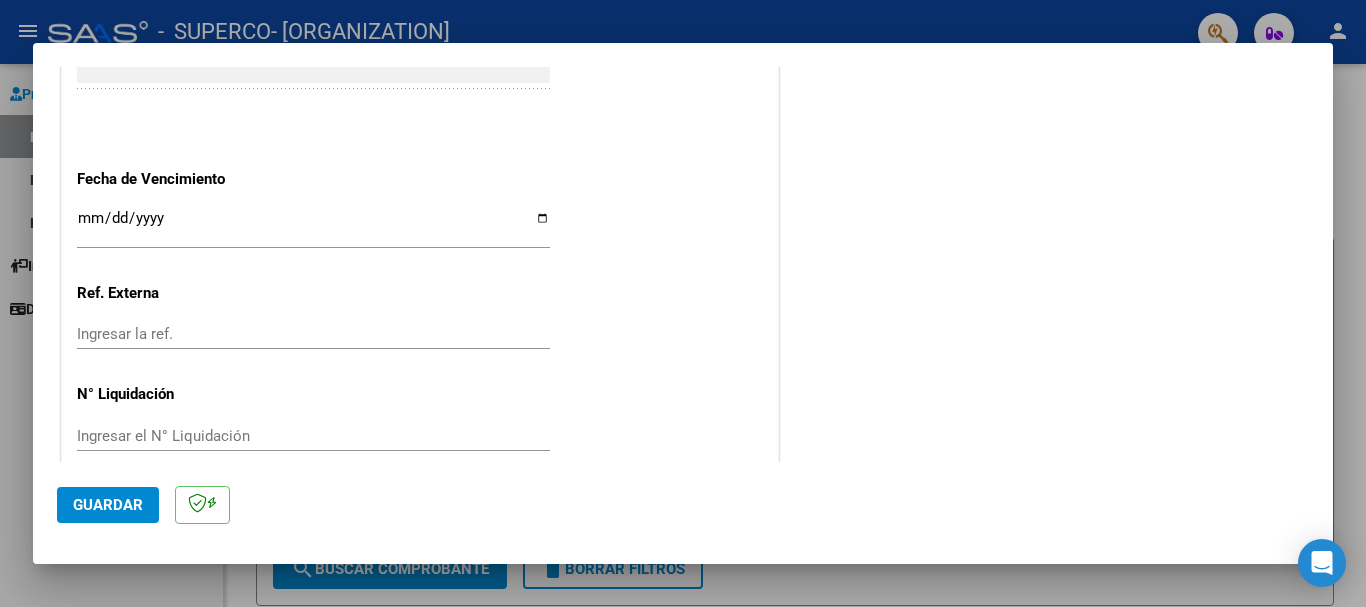 type on "202507" 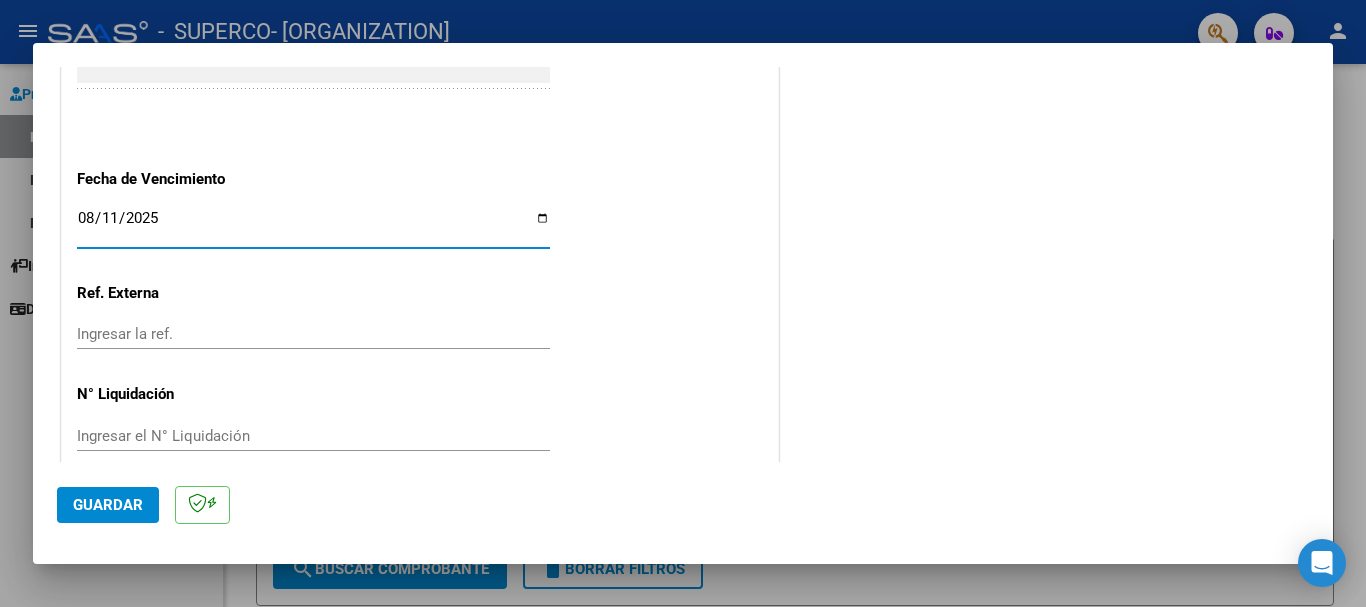 type on "2025-08-11" 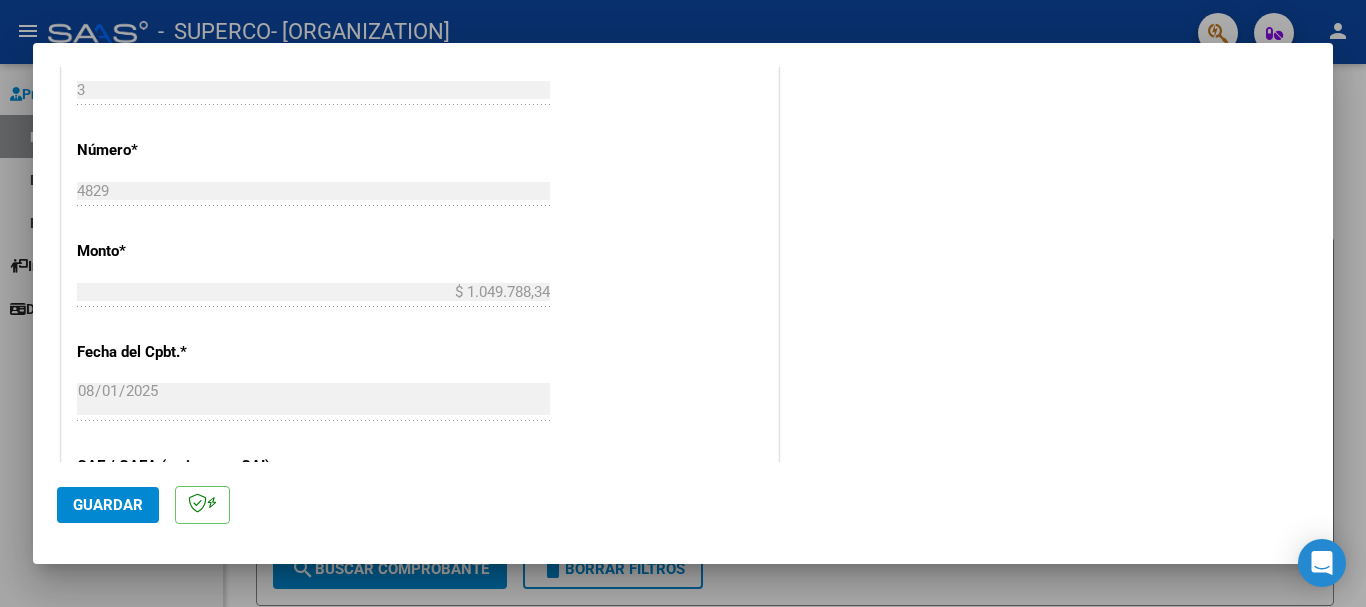 scroll, scrollTop: 1300, scrollLeft: 0, axis: vertical 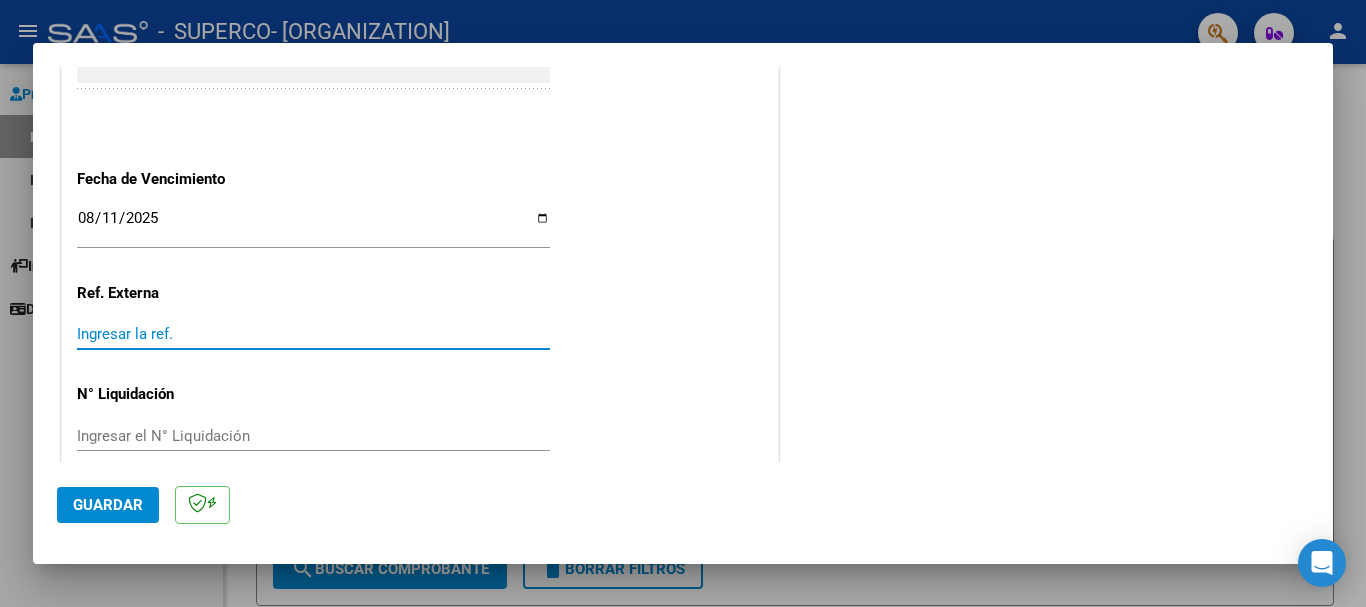 click on "Ingresar la ref." at bounding box center [313, 334] 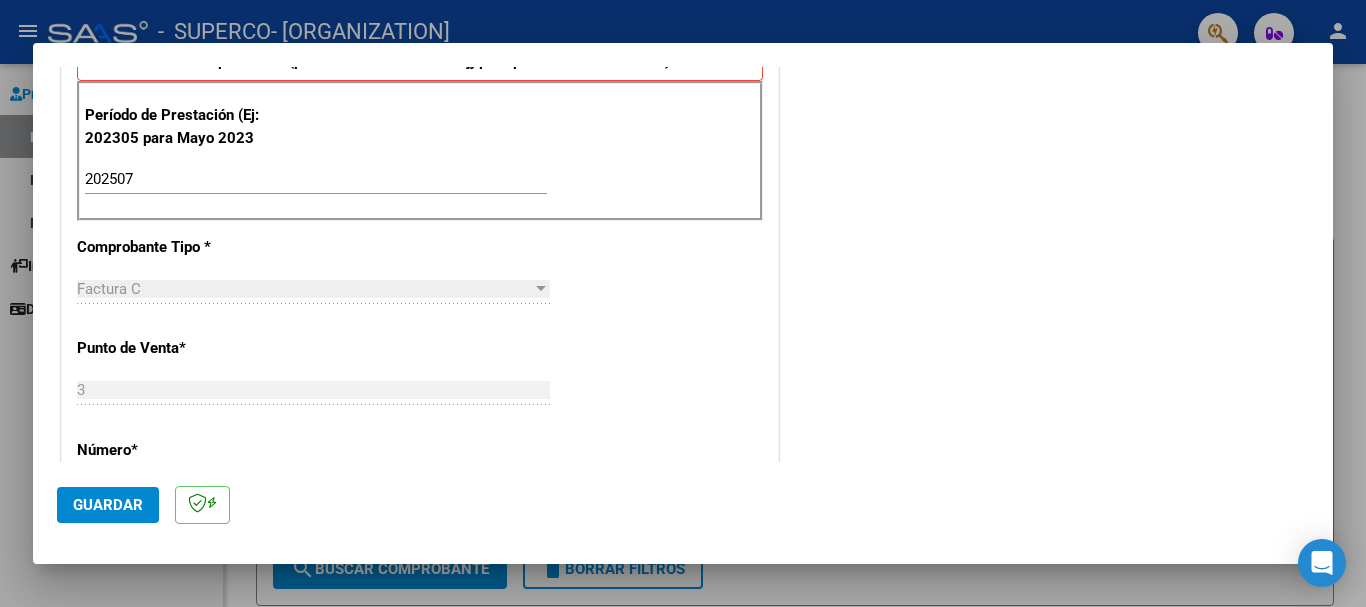 scroll, scrollTop: 548, scrollLeft: 0, axis: vertical 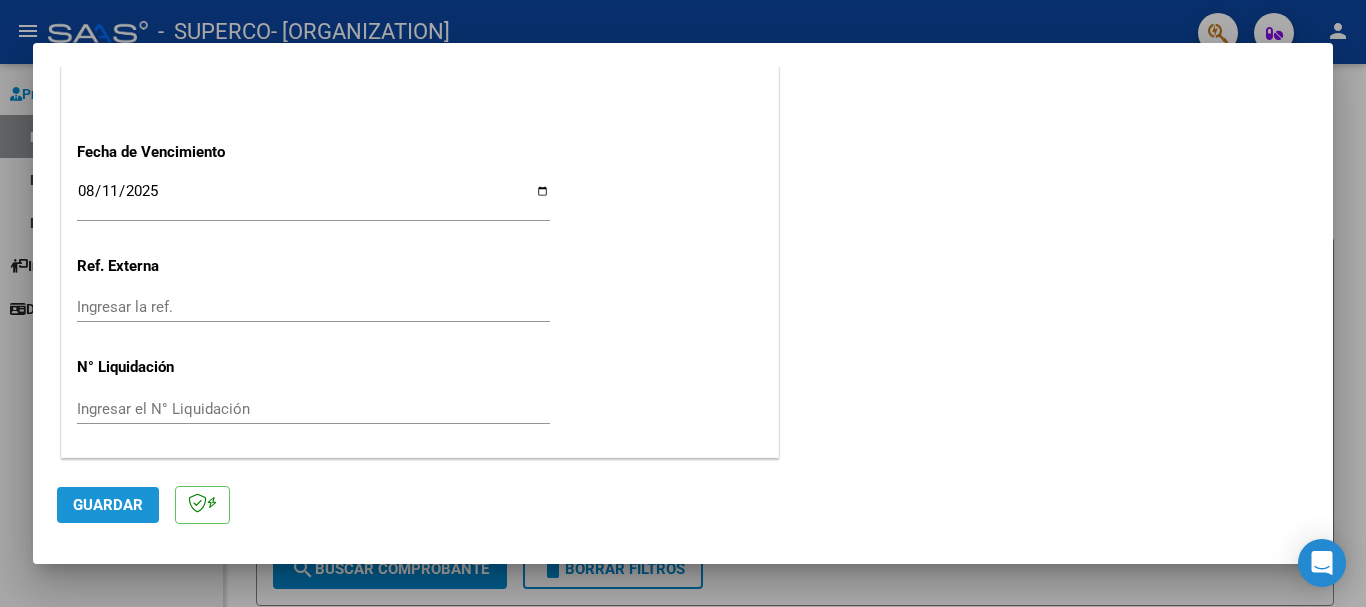 click on "Guardar" 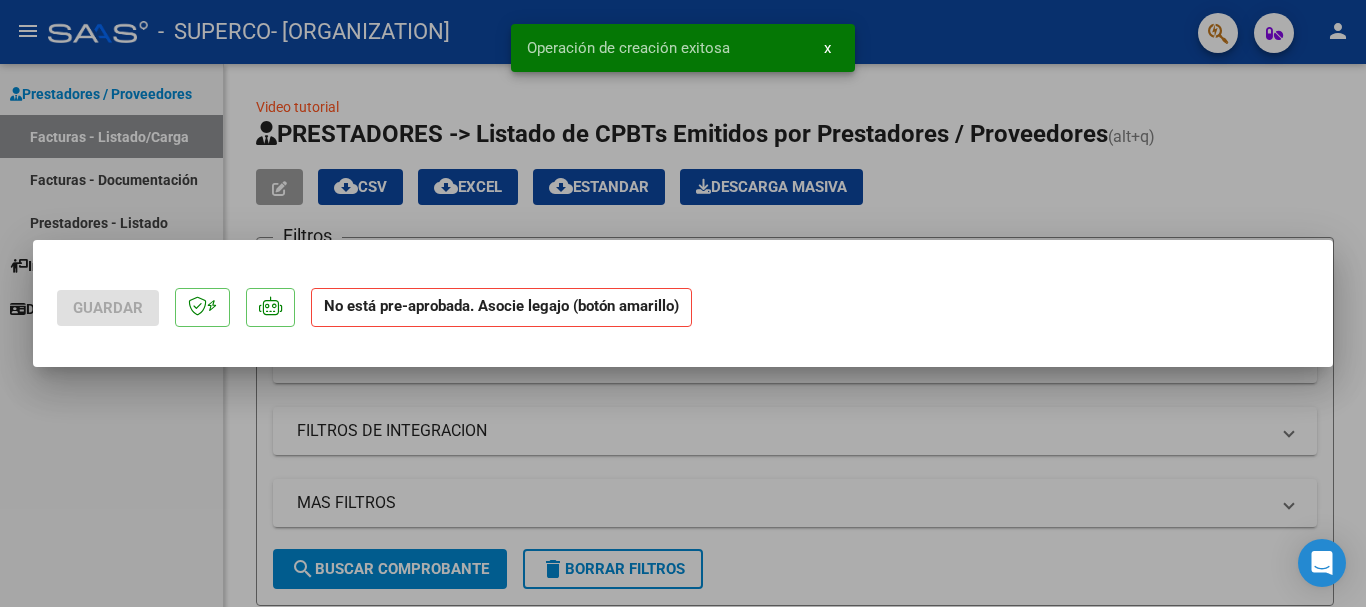 scroll, scrollTop: 0, scrollLeft: 0, axis: both 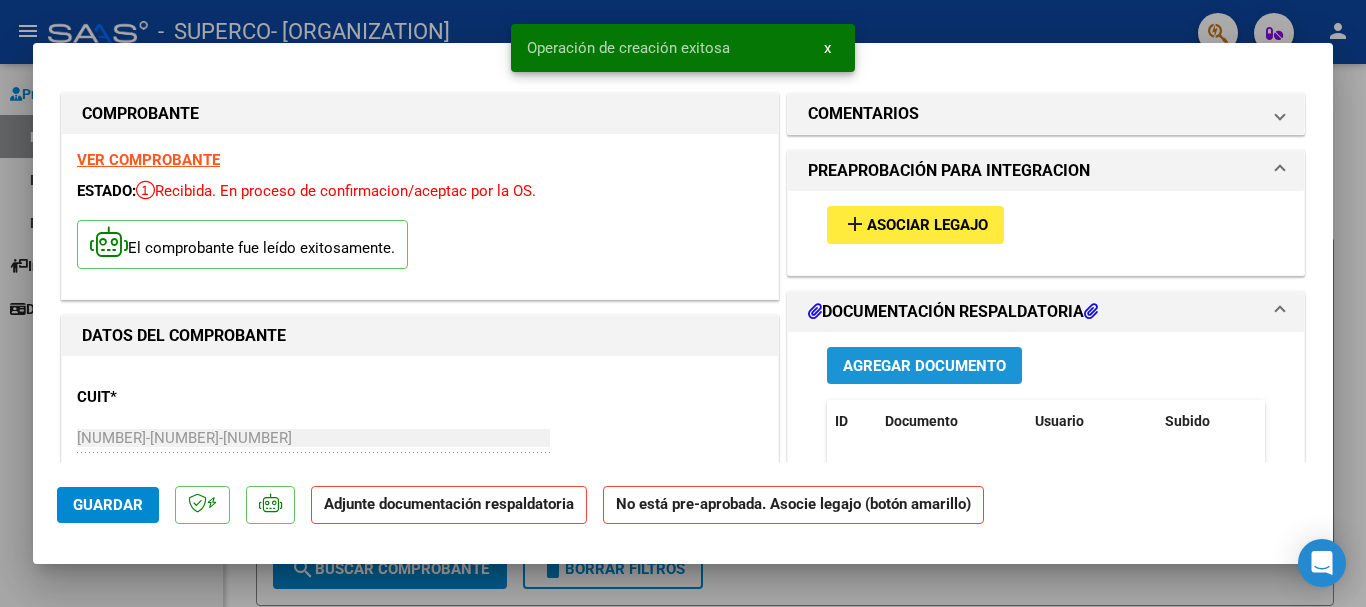 click on "Agregar Documento" at bounding box center [924, 366] 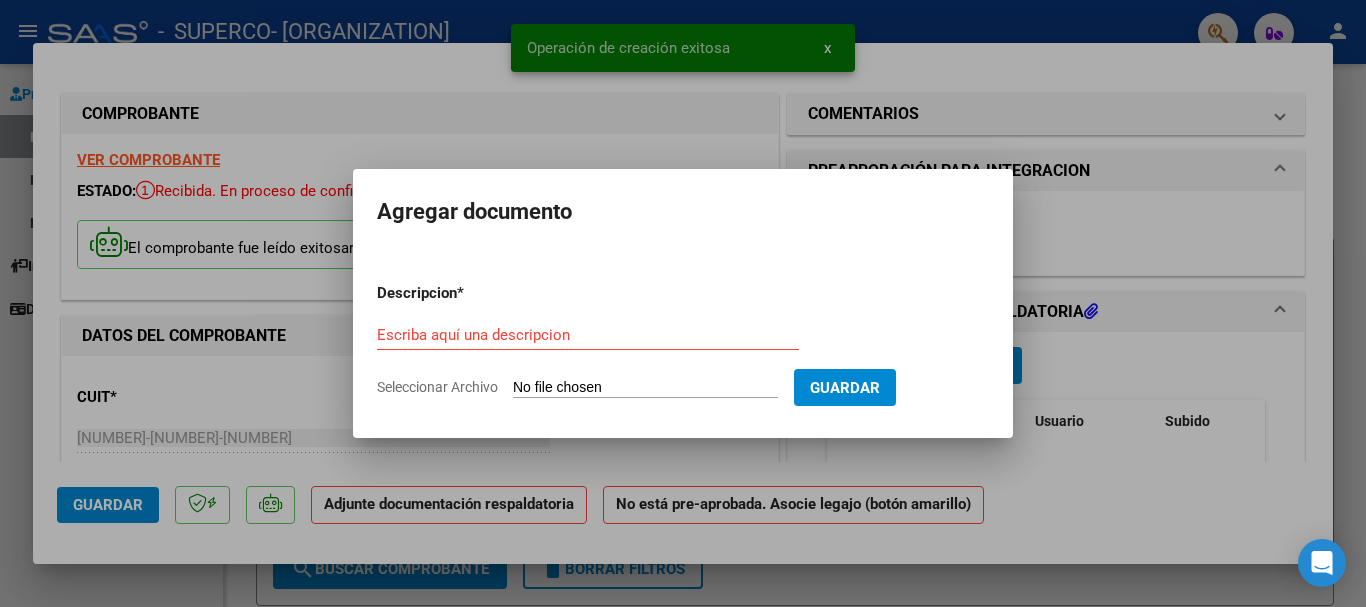 click on "Seleccionar Archivo" at bounding box center [645, 388] 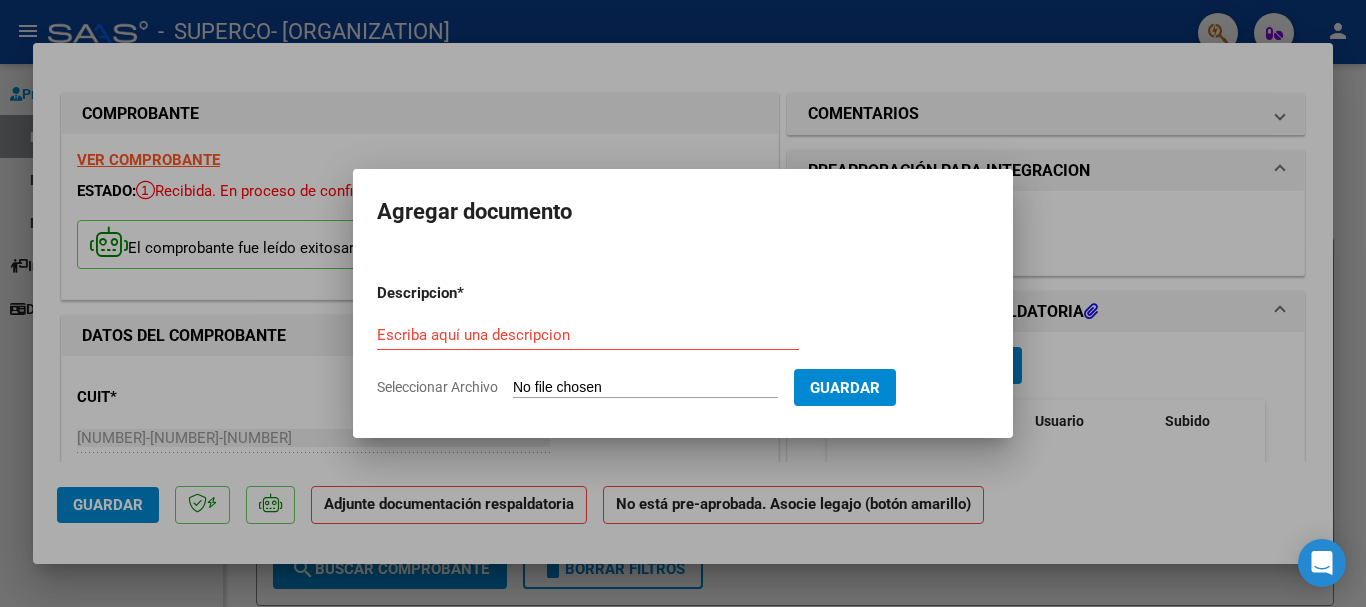 type on "C:\fakepath\AS [FIRST] [MONTH] [YEAR] .pdf" 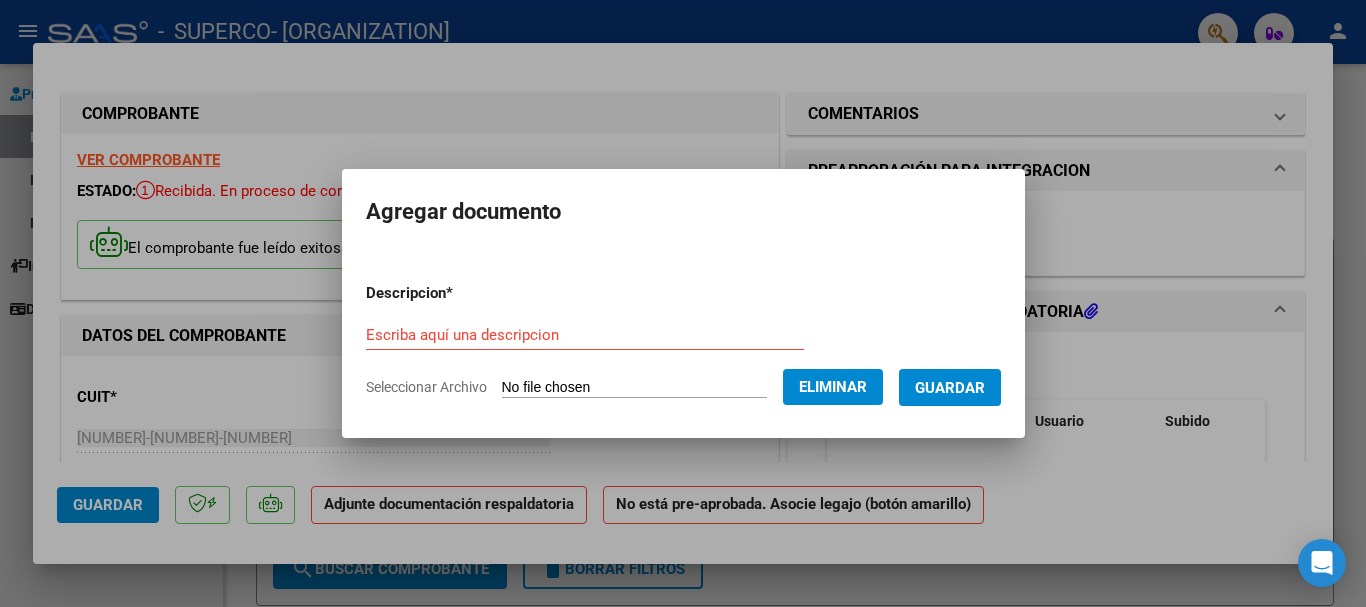 click on "Descripcion  *   Escriba aquí una descripcion  Seleccionar Archivo Eliminar Guardar" at bounding box center (683, 340) 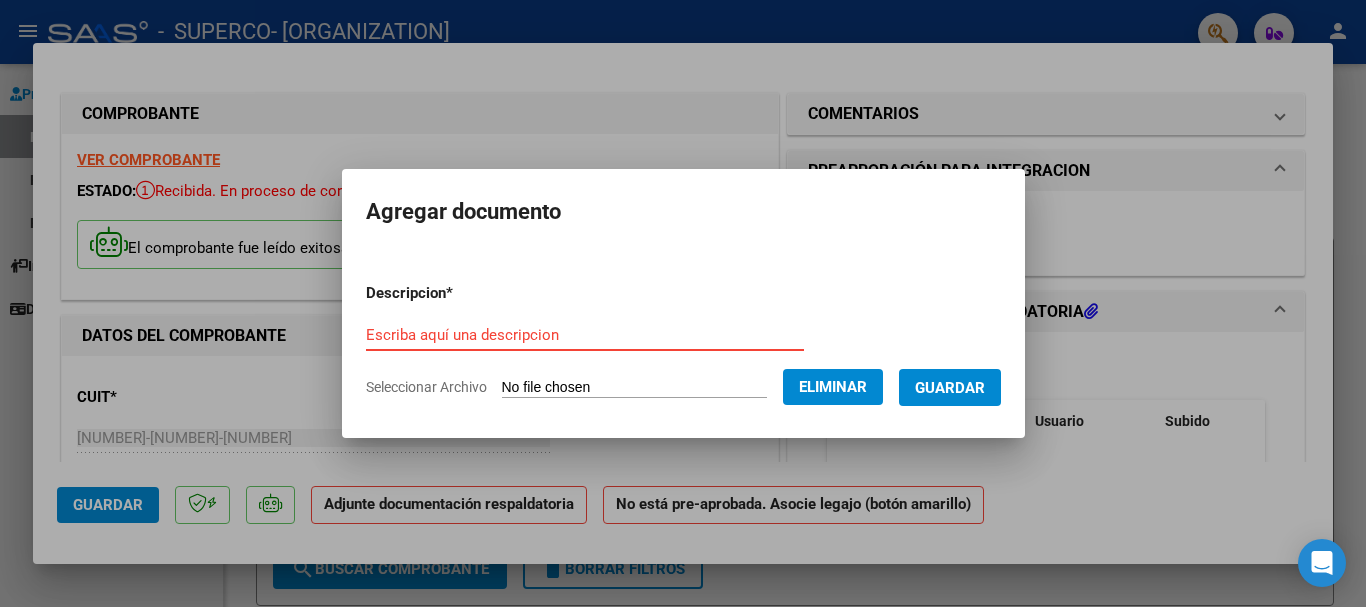 click on "Escriba aquí una descripcion" at bounding box center (585, 335) 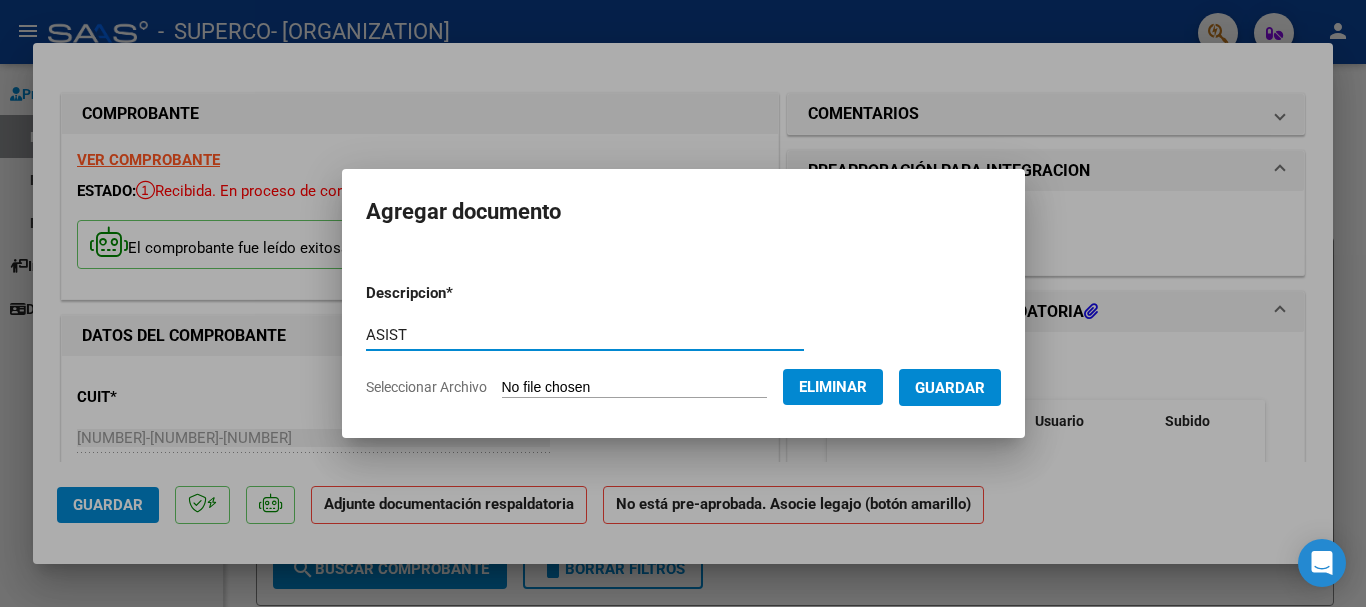 type on "ASIST" 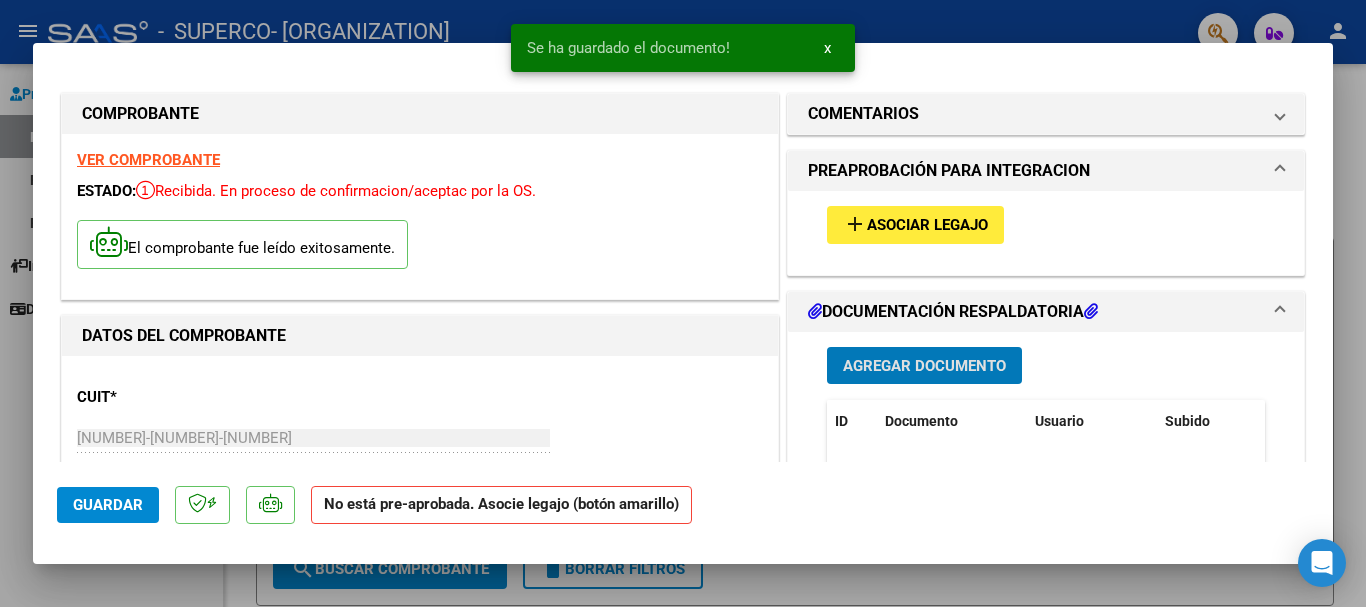 click on "Agregar Documento" at bounding box center (924, 366) 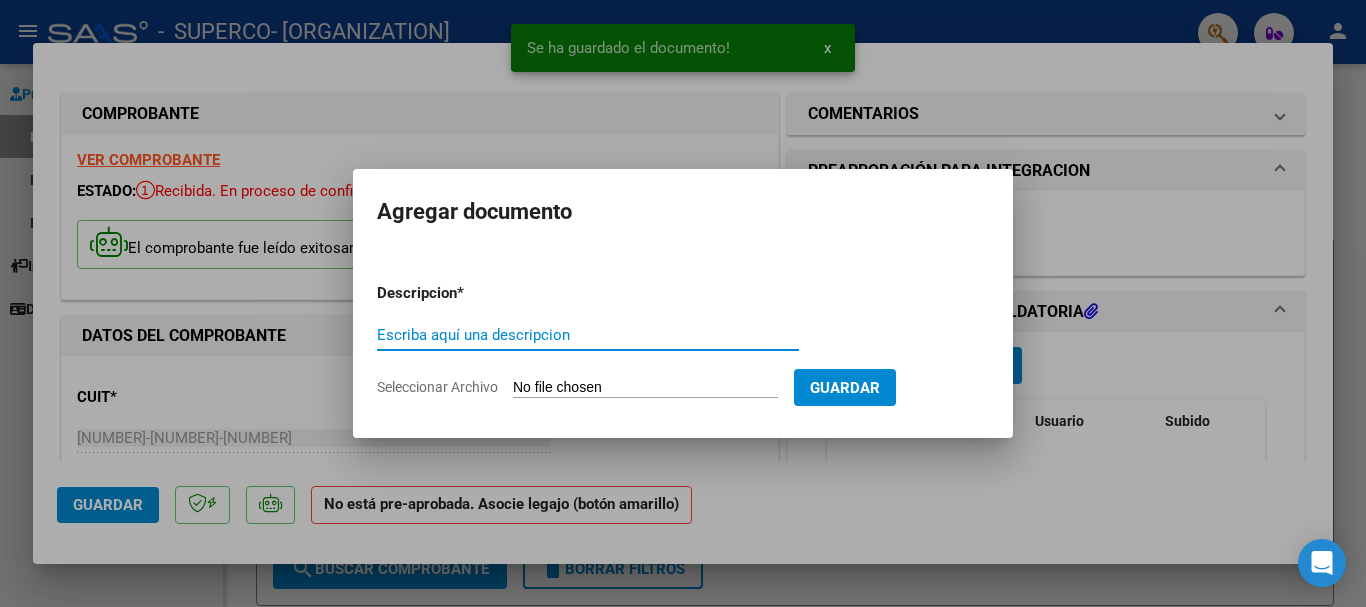 click on "Seleccionar Archivo" at bounding box center (645, 388) 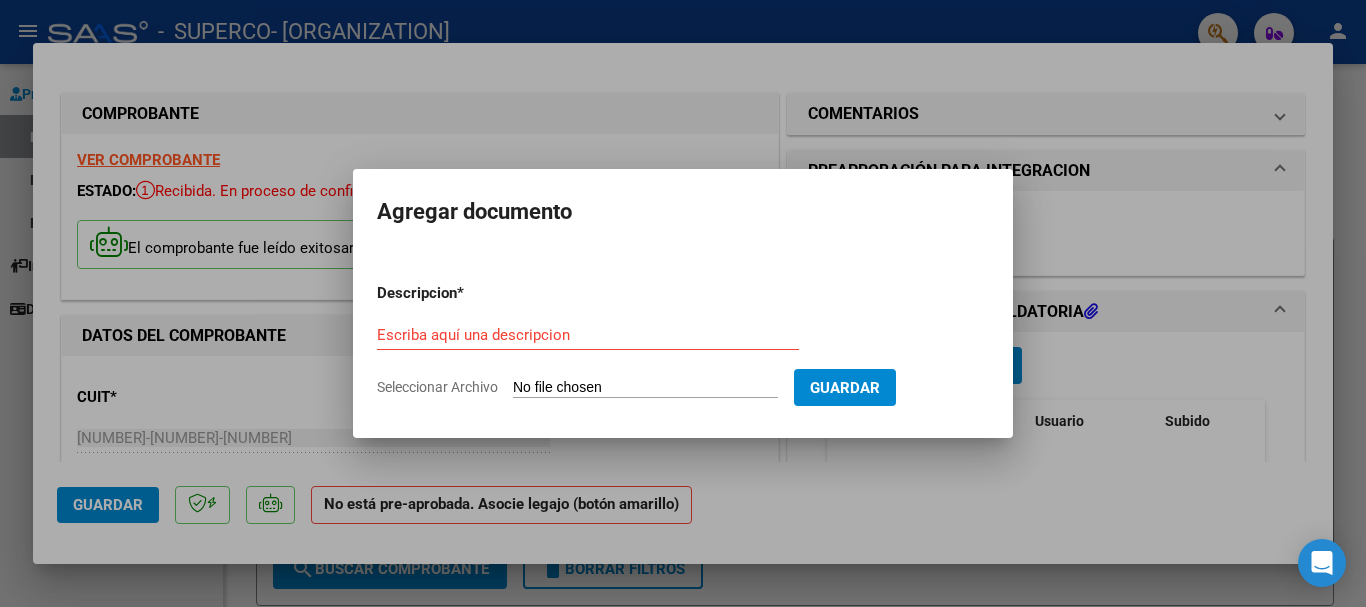 type on "C:\fakepath\AUT [FIRST] [MONTH][YEAR].pdf" 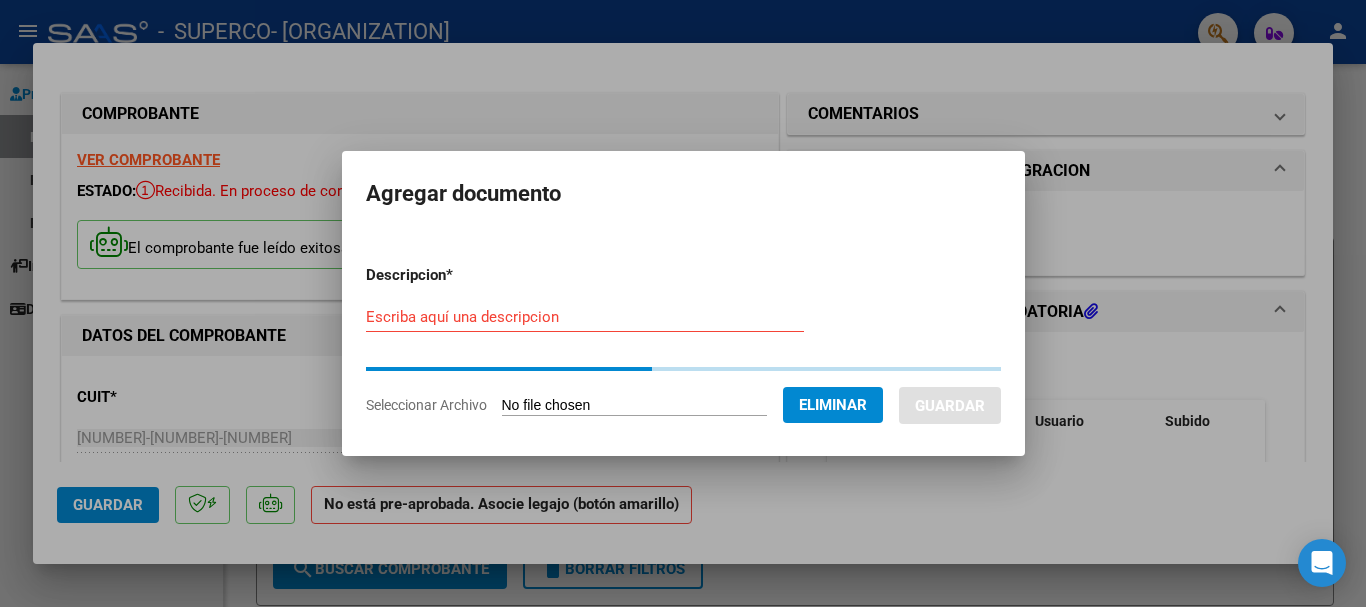 click on "Descripcion  *   Escriba aquí una descripcion  Seleccionar Archivo Eliminar Guardar" at bounding box center (683, 340) 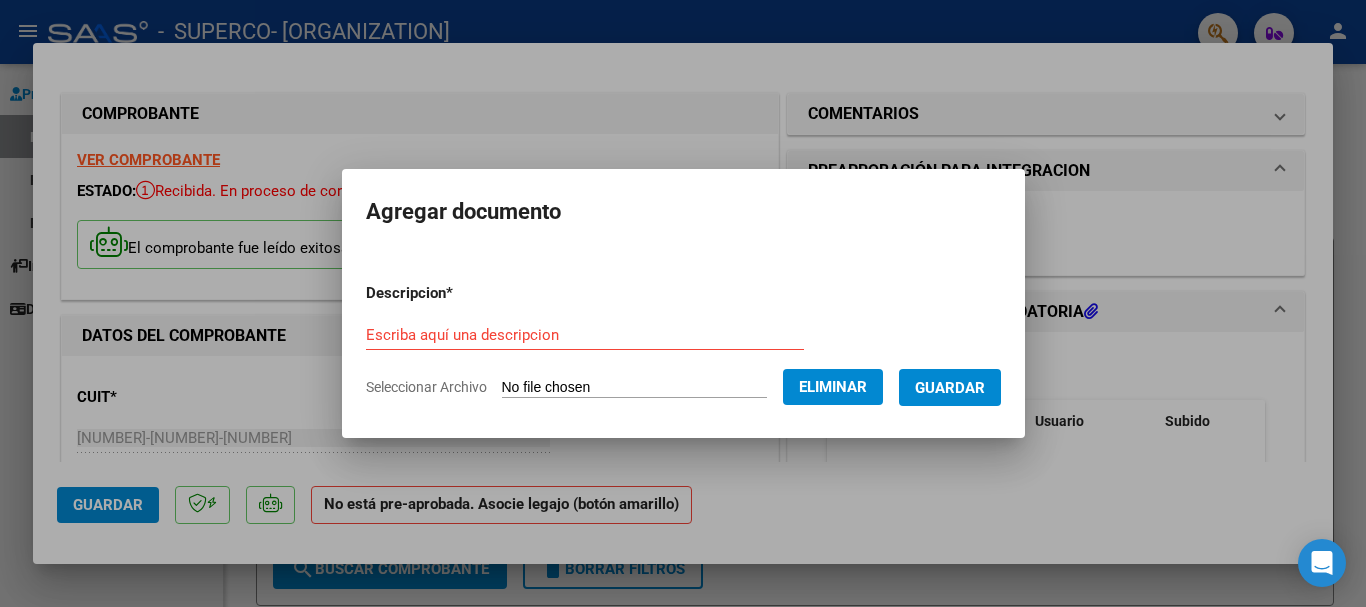 click on "Escriba aquí una descripcion" at bounding box center (585, 335) 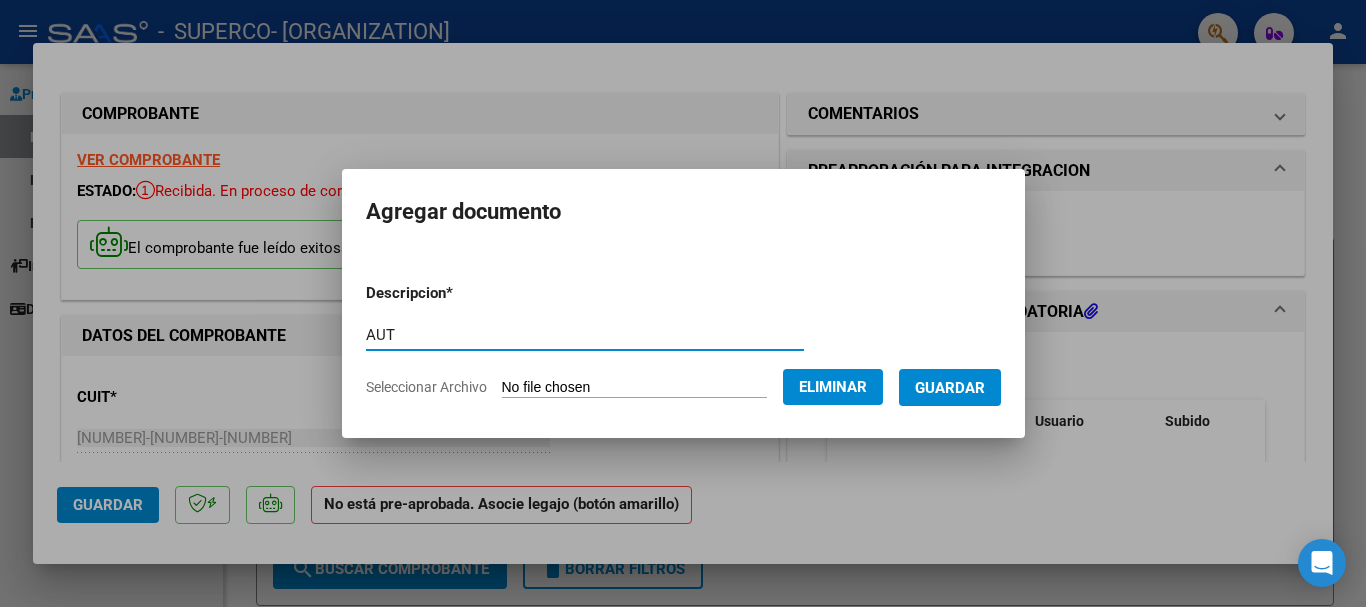 type on "AUT" 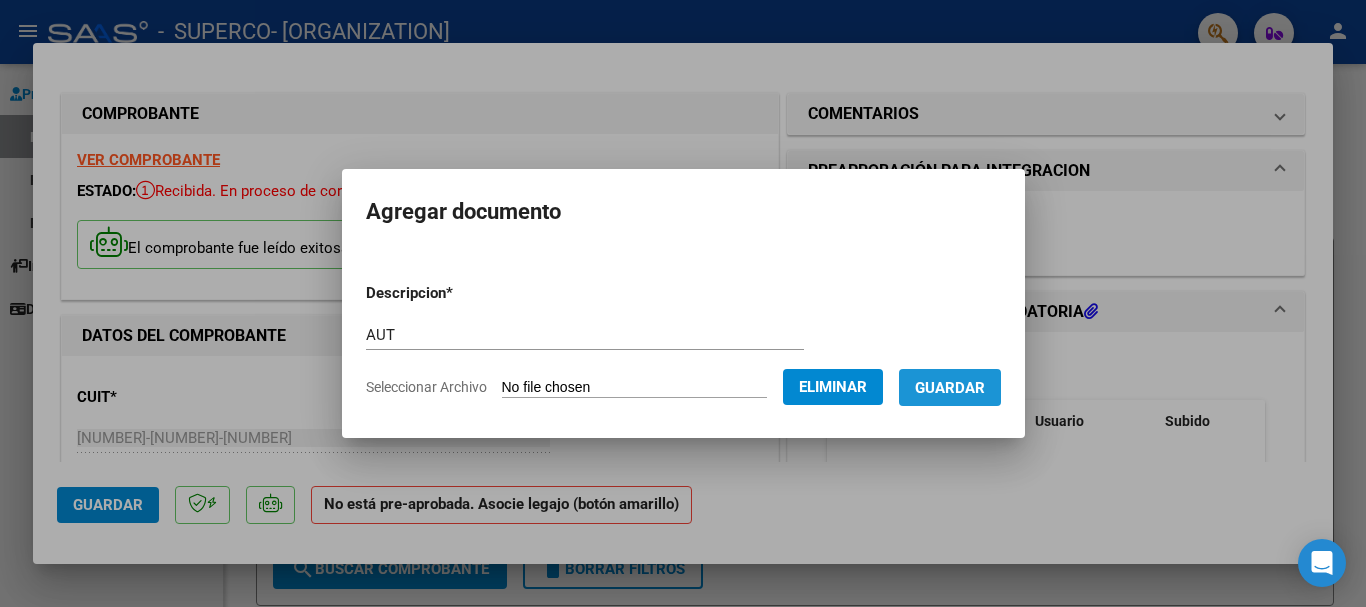 click on "Guardar" at bounding box center (950, 388) 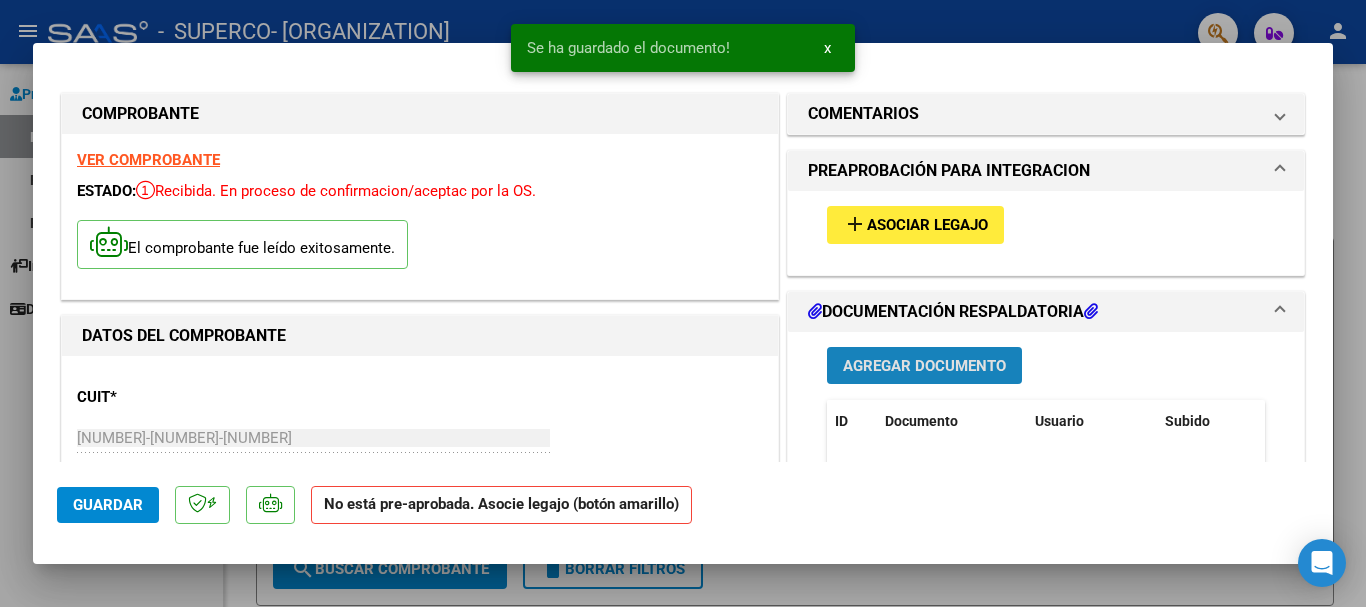 click on "Agregar Documento" at bounding box center [924, 366] 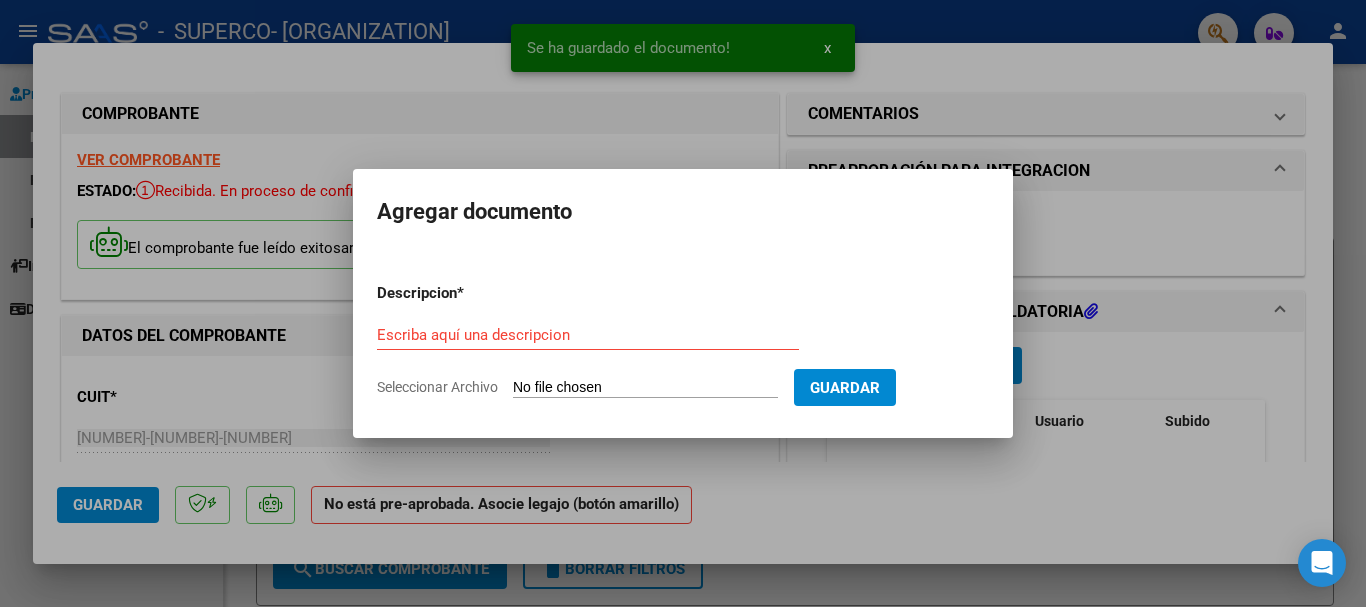 click on "Seleccionar Archivo" at bounding box center (645, 388) 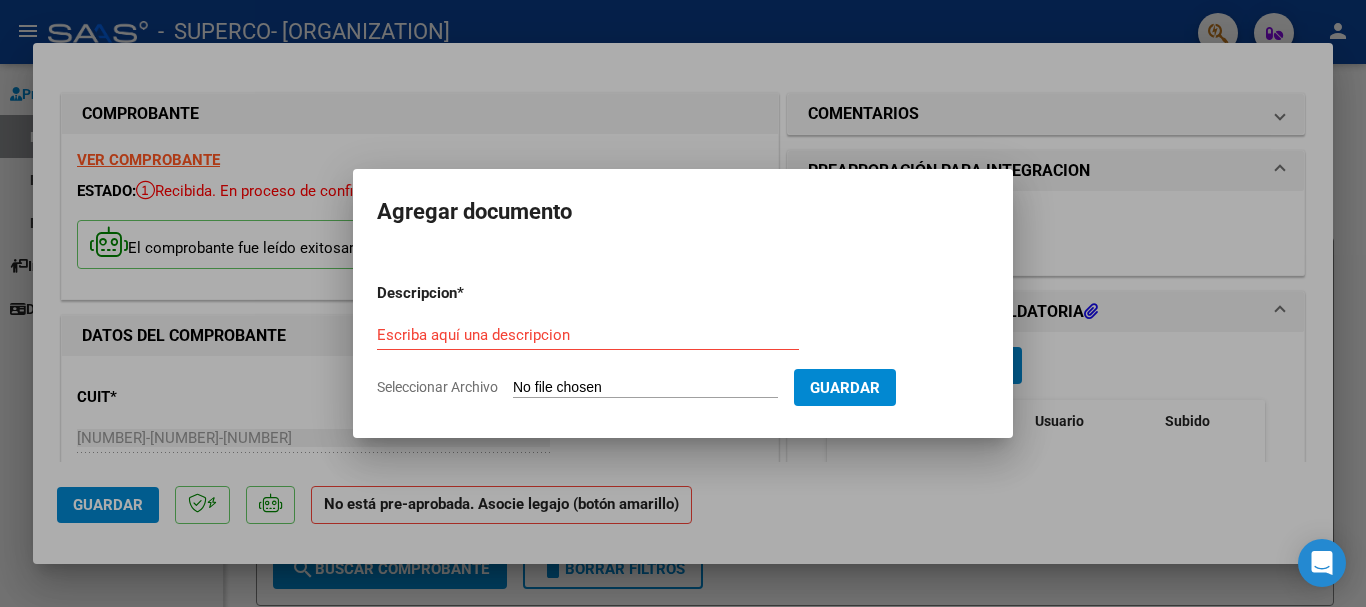 type on "C:\fakepath\FC [NUMBER] [FIRST] [MONTH][YEAR] .pdf" 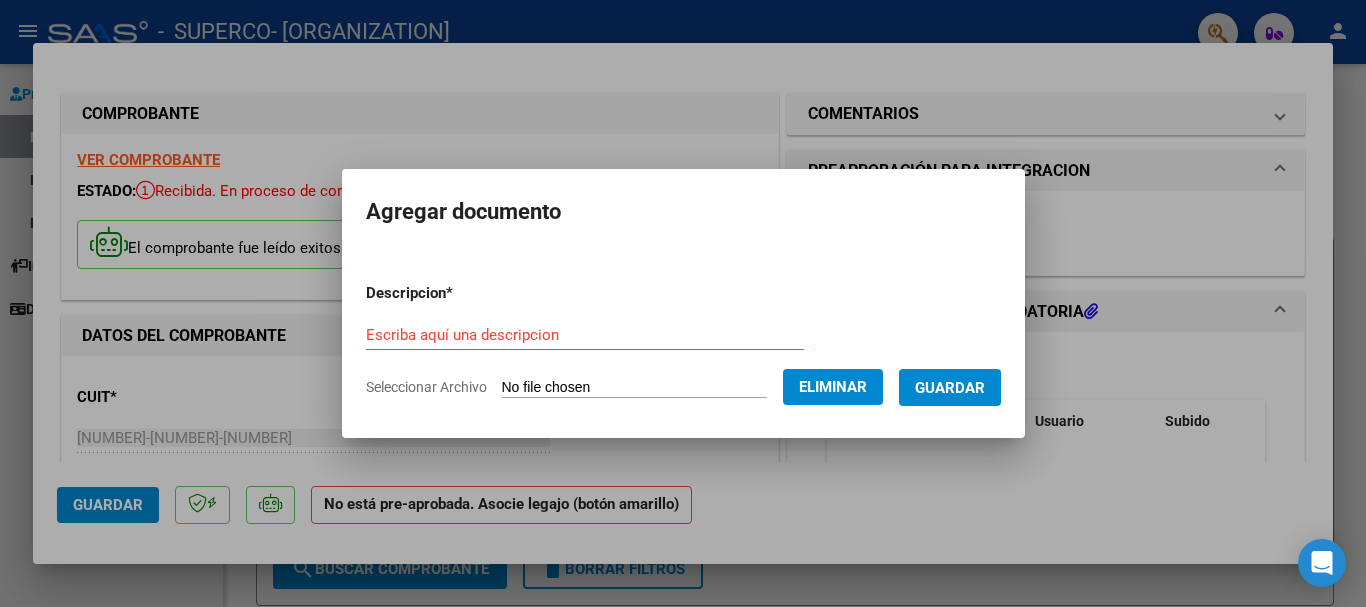 click on "Escriba aquí una descripcion" at bounding box center [585, 335] 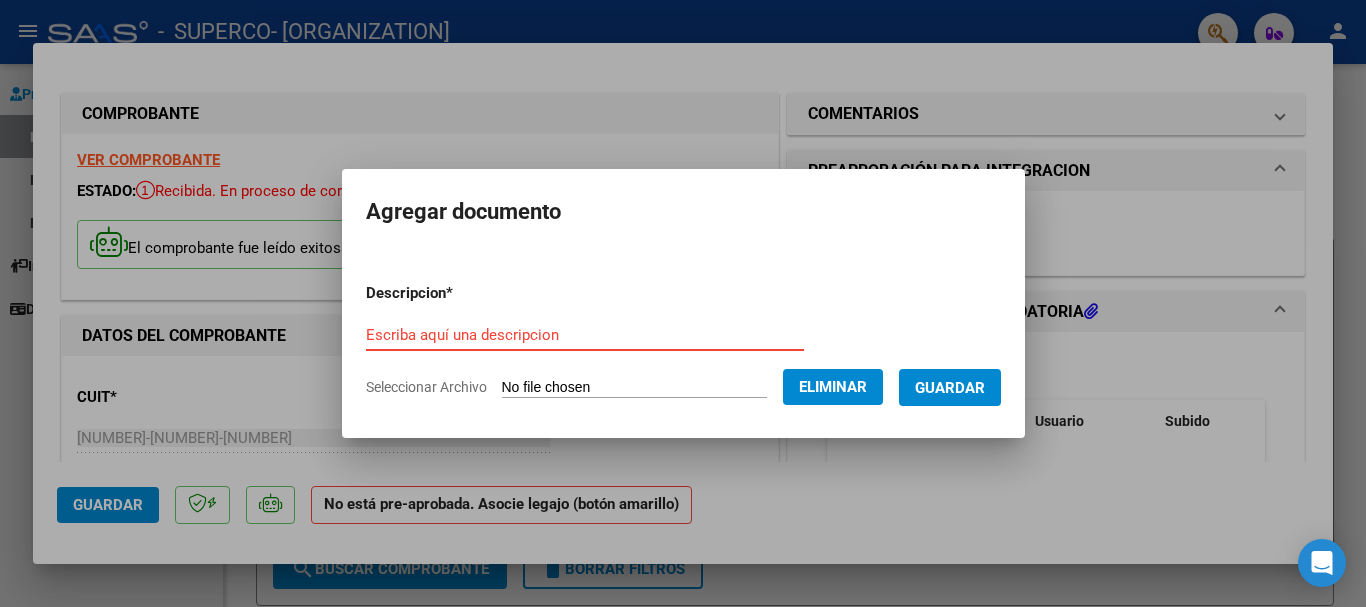 click on "Escriba aquí una descripcion" at bounding box center [585, 335] 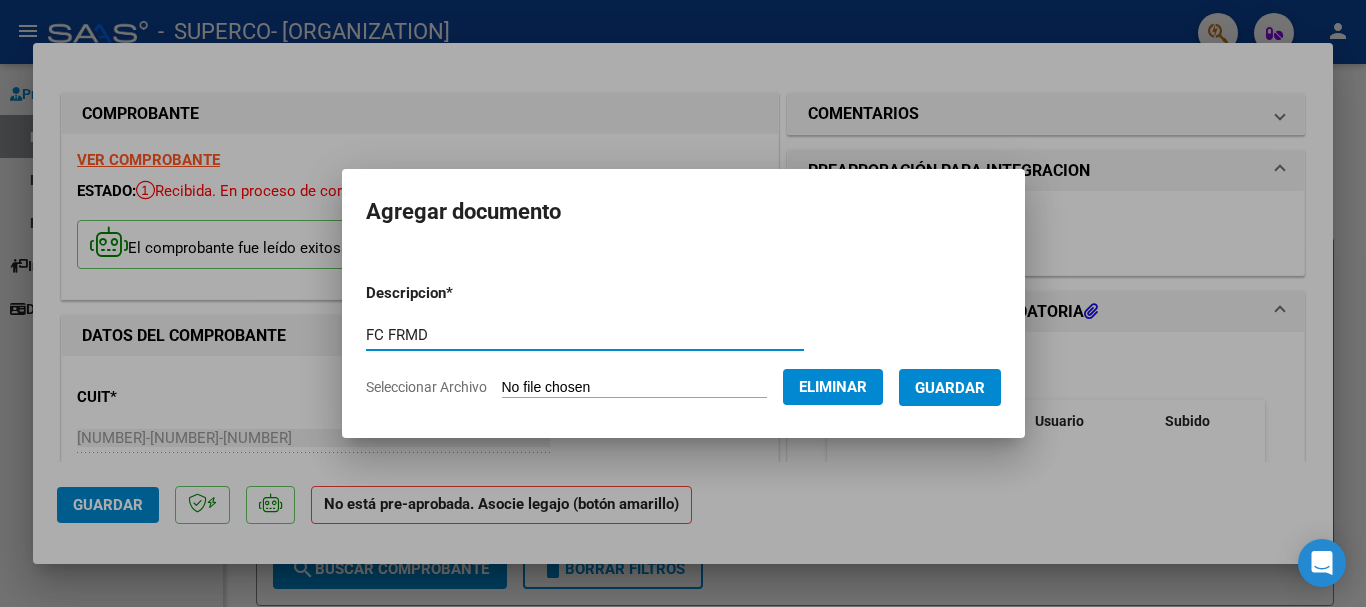 type on "FC FRMD" 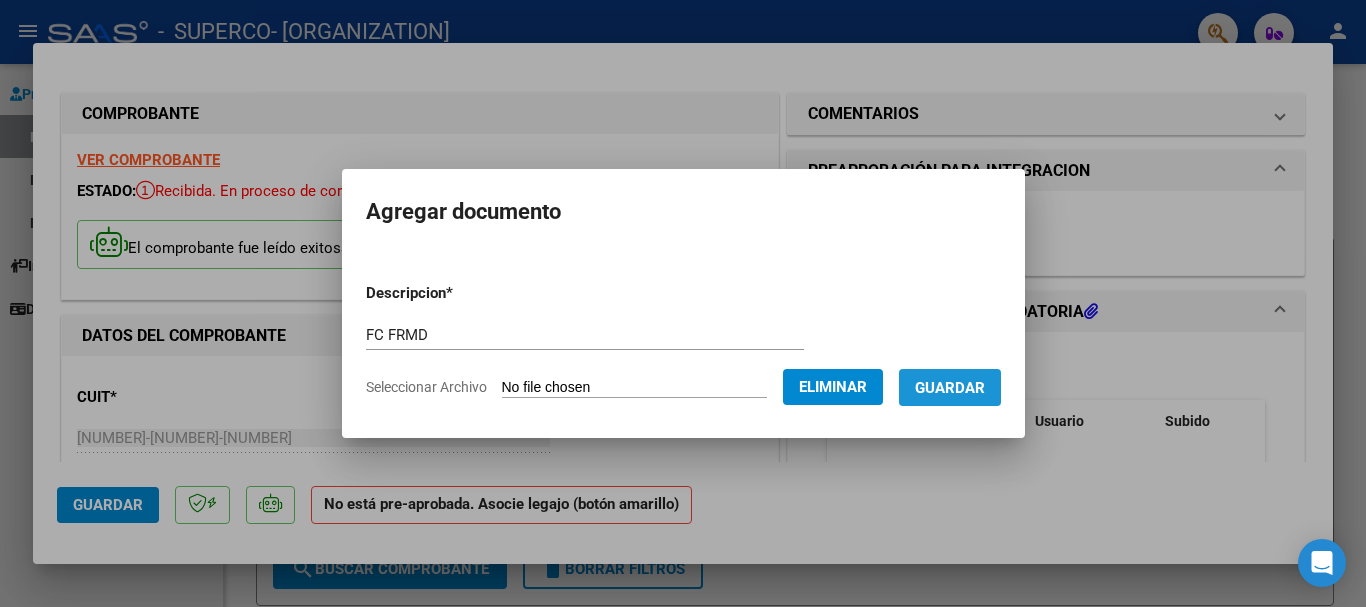 click on "Guardar" at bounding box center [950, 388] 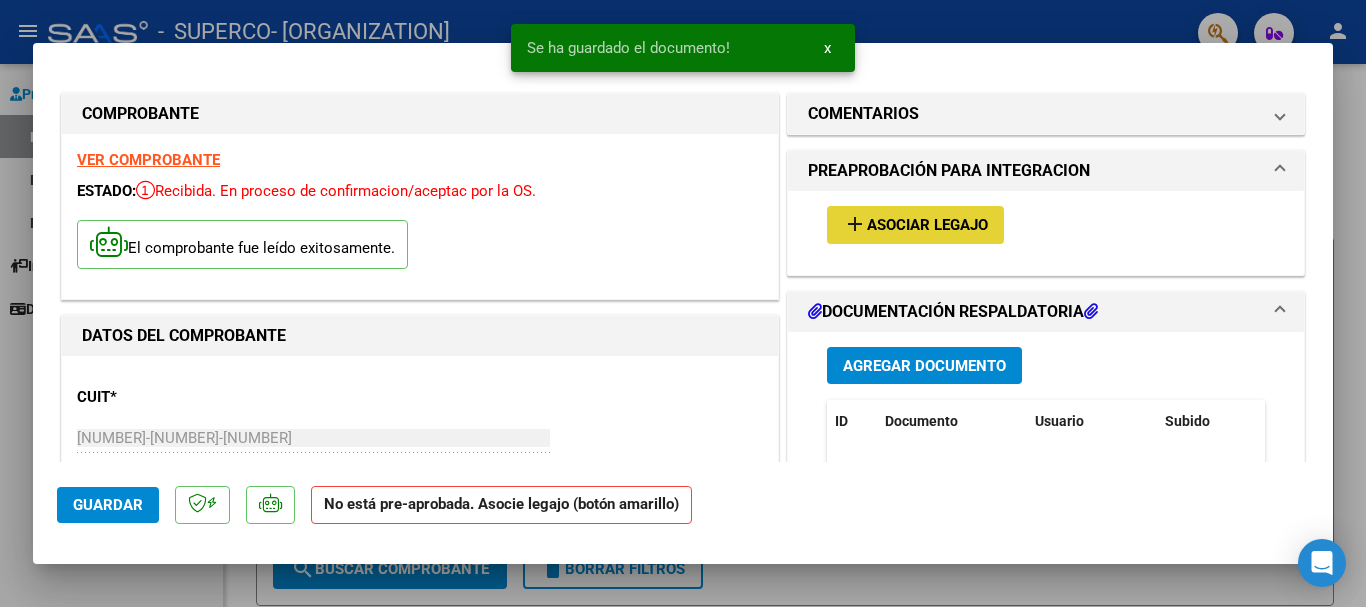 click on "Asociar Legajo" at bounding box center [927, 226] 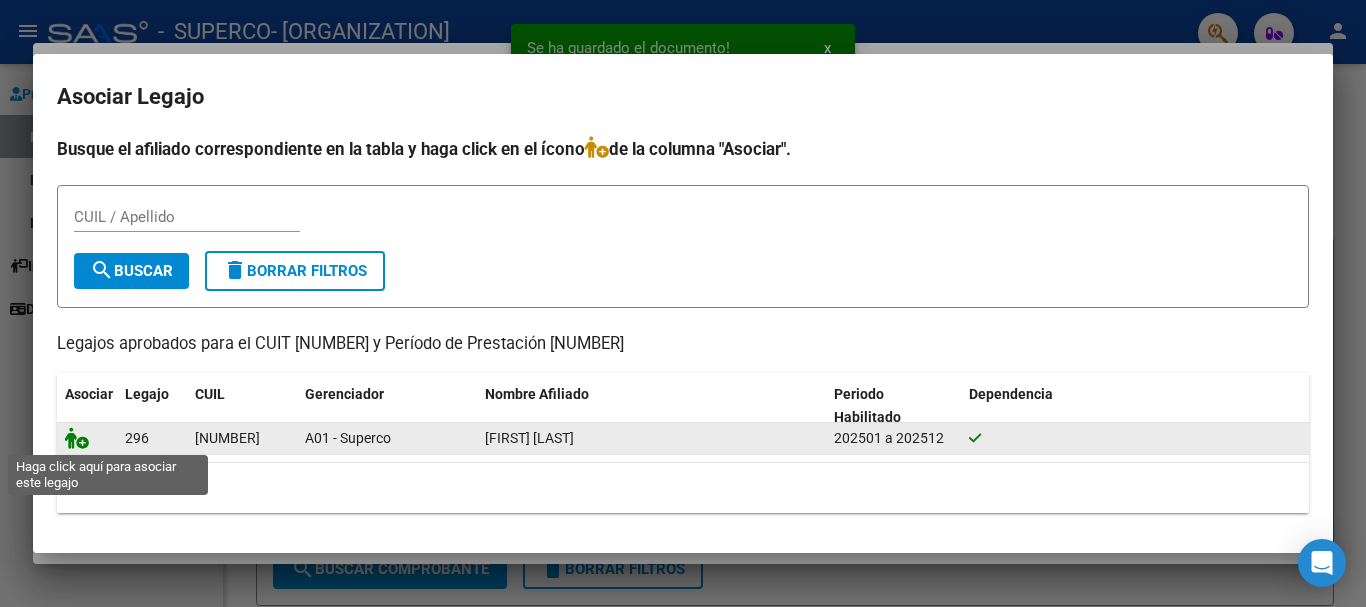 click 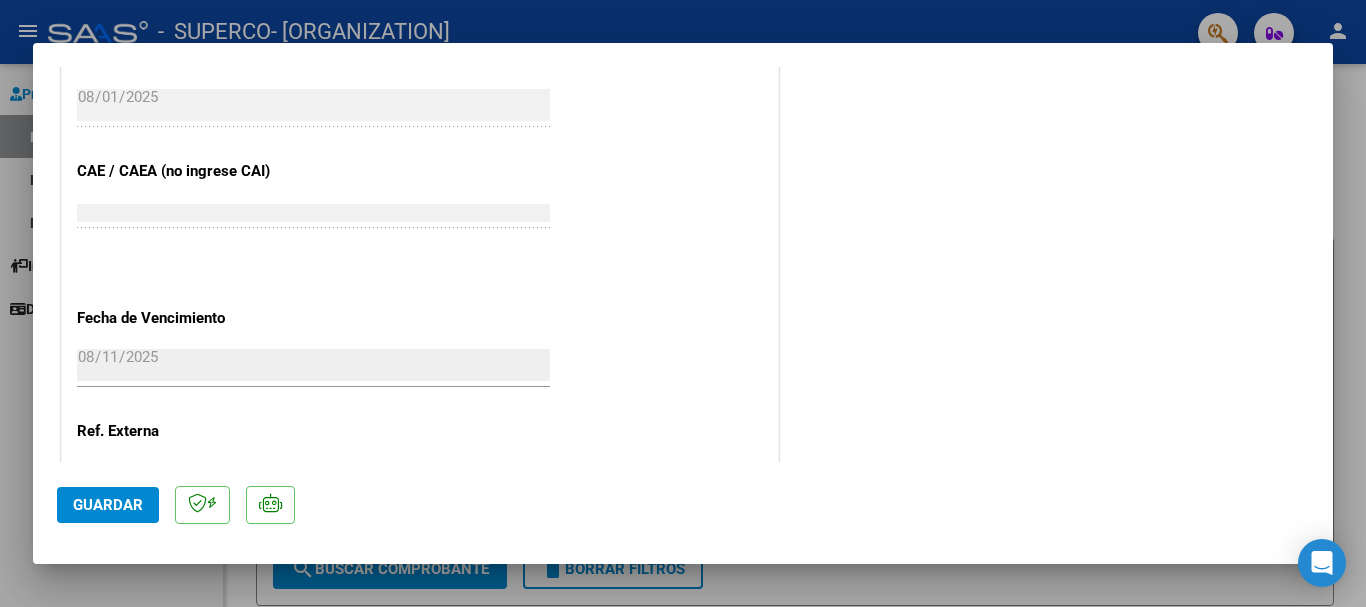 scroll, scrollTop: 1395, scrollLeft: 0, axis: vertical 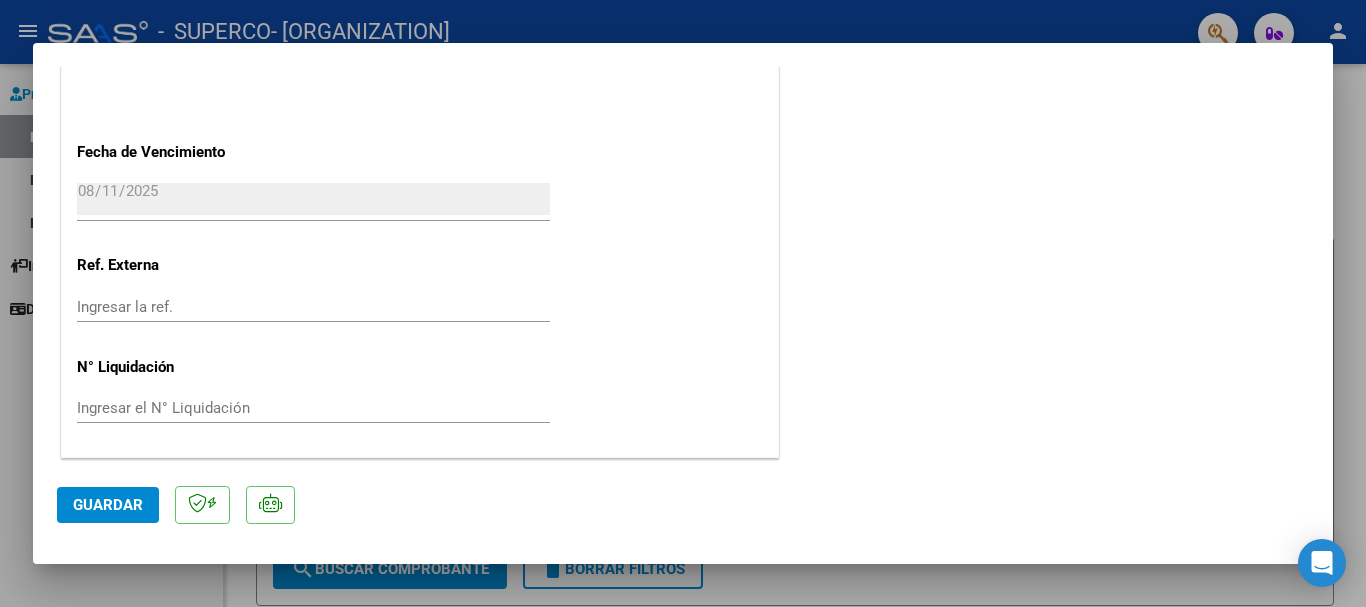 click on "Guardar" 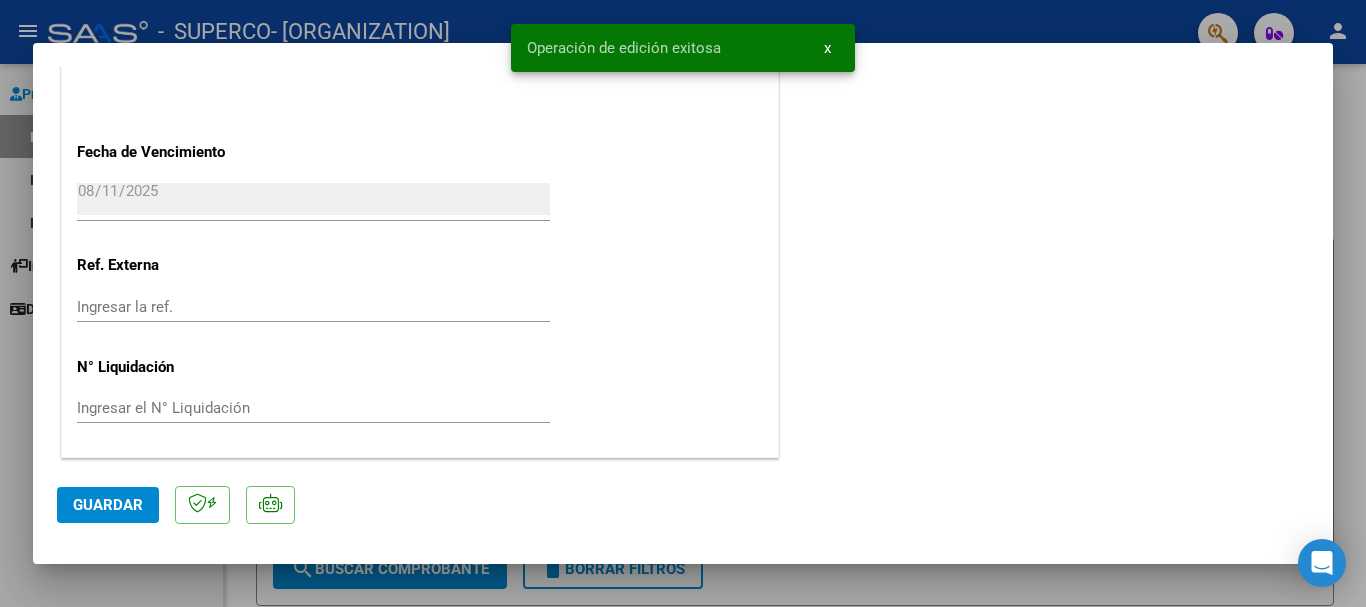 click at bounding box center [683, 303] 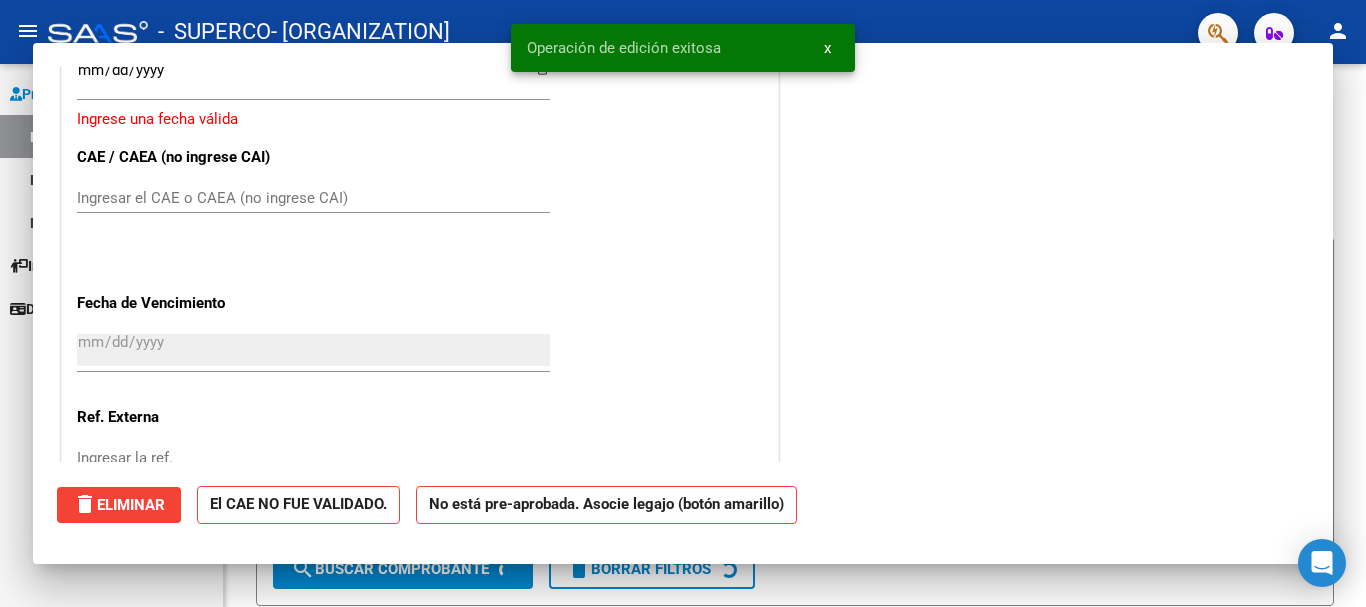 scroll, scrollTop: 0, scrollLeft: 0, axis: both 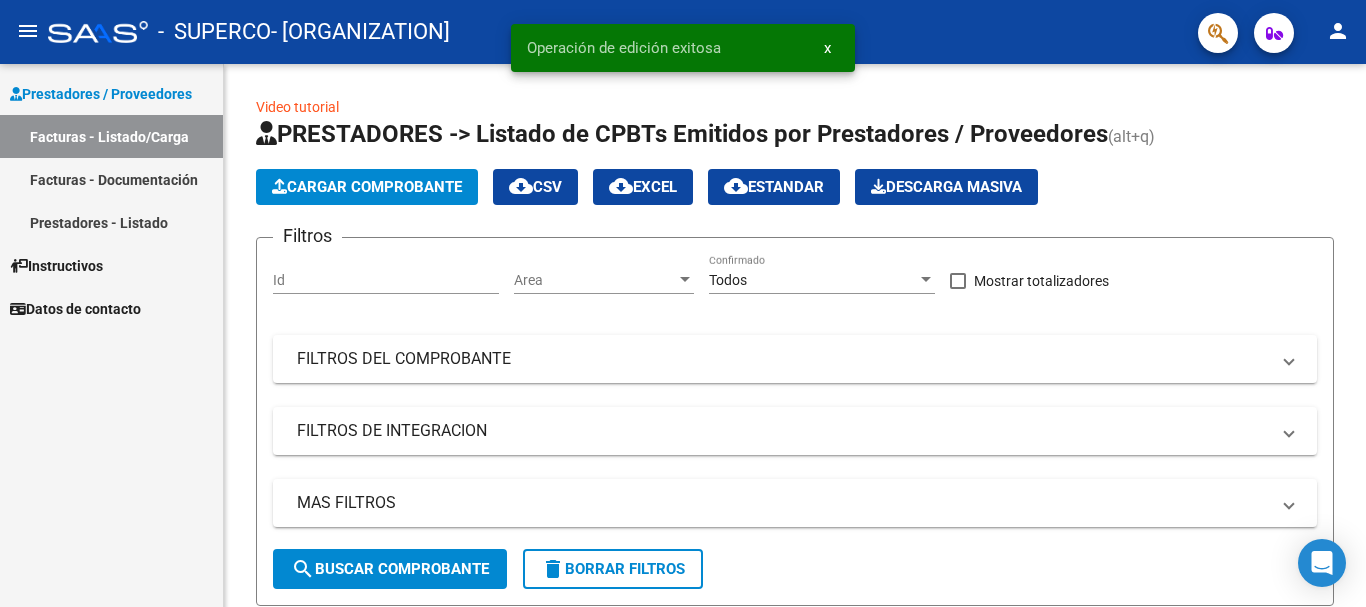 click on "Facturas - Documentación" at bounding box center [111, 179] 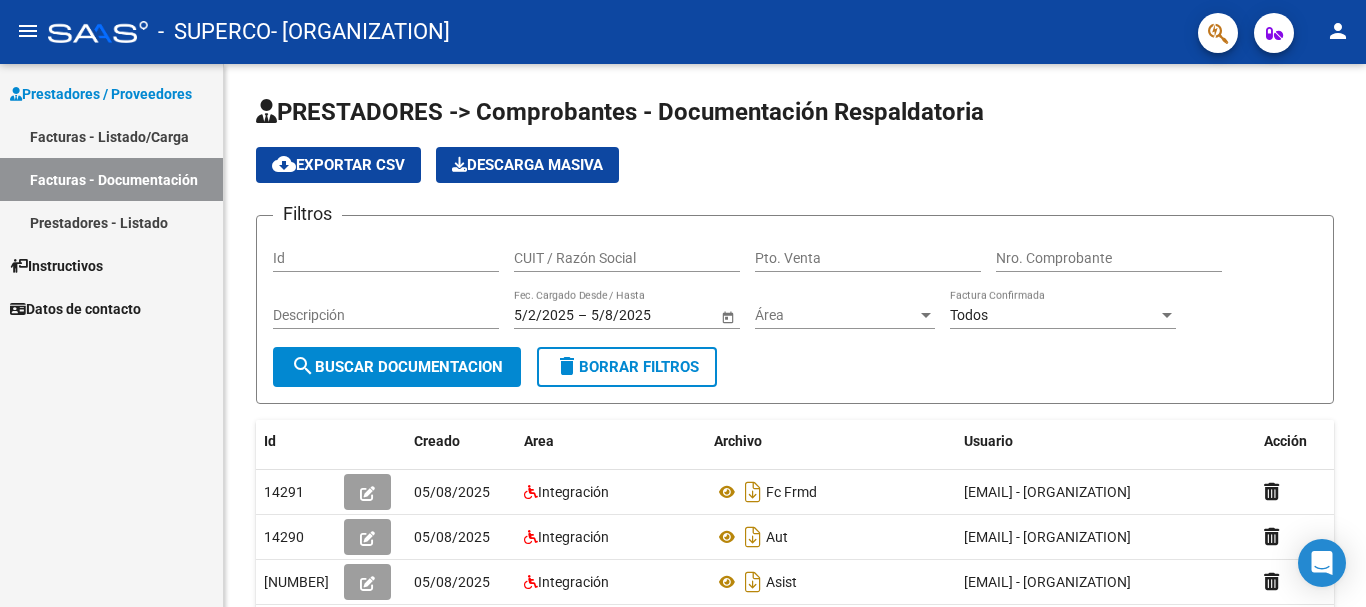 click on "Facturas - Listado/Carga" at bounding box center (111, 136) 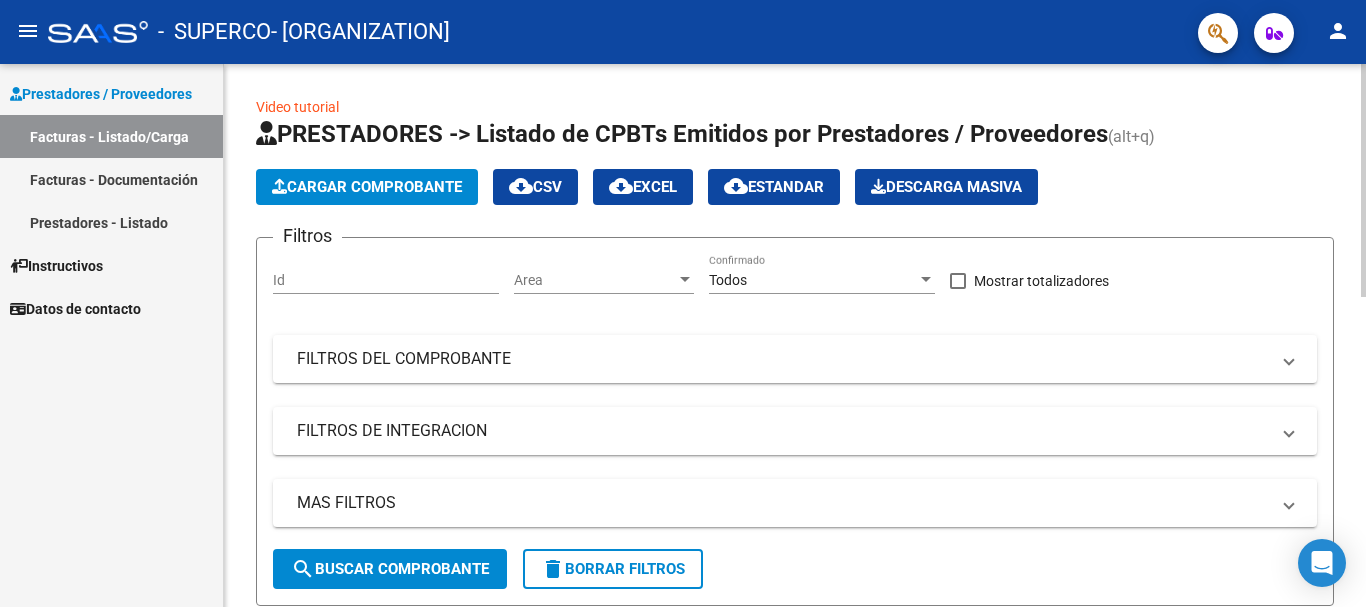 drag, startPoint x: 1357, startPoint y: 209, endPoint x: 1365, endPoint y: 307, distance: 98.32599 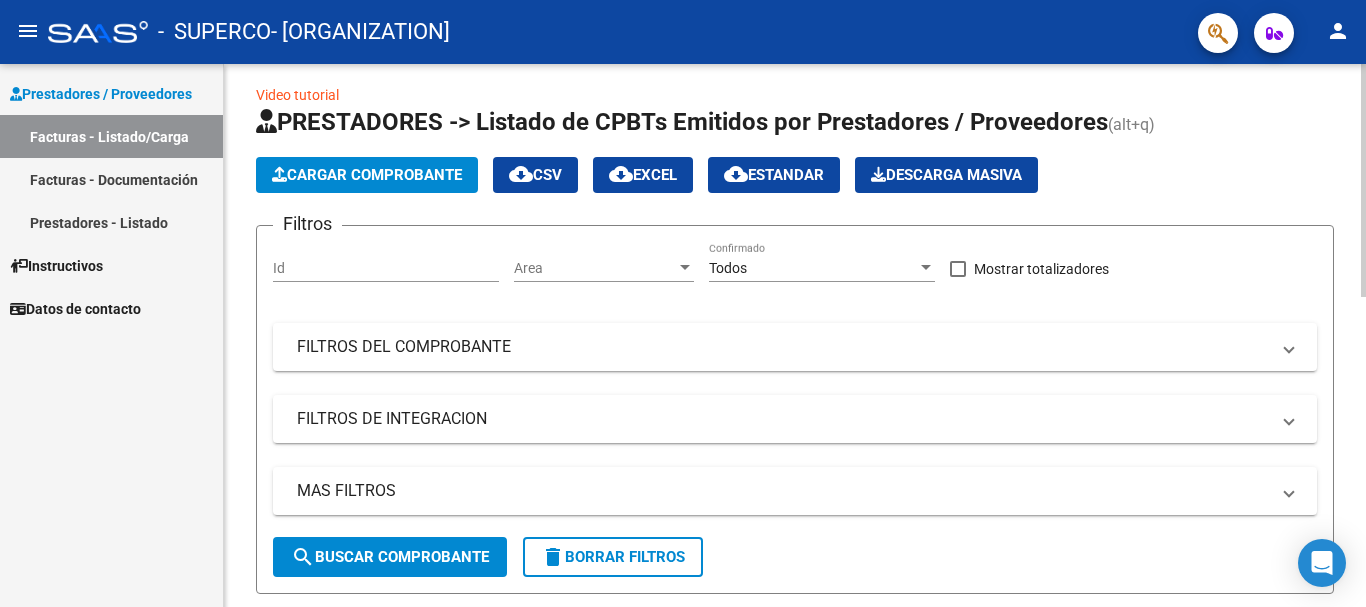 click 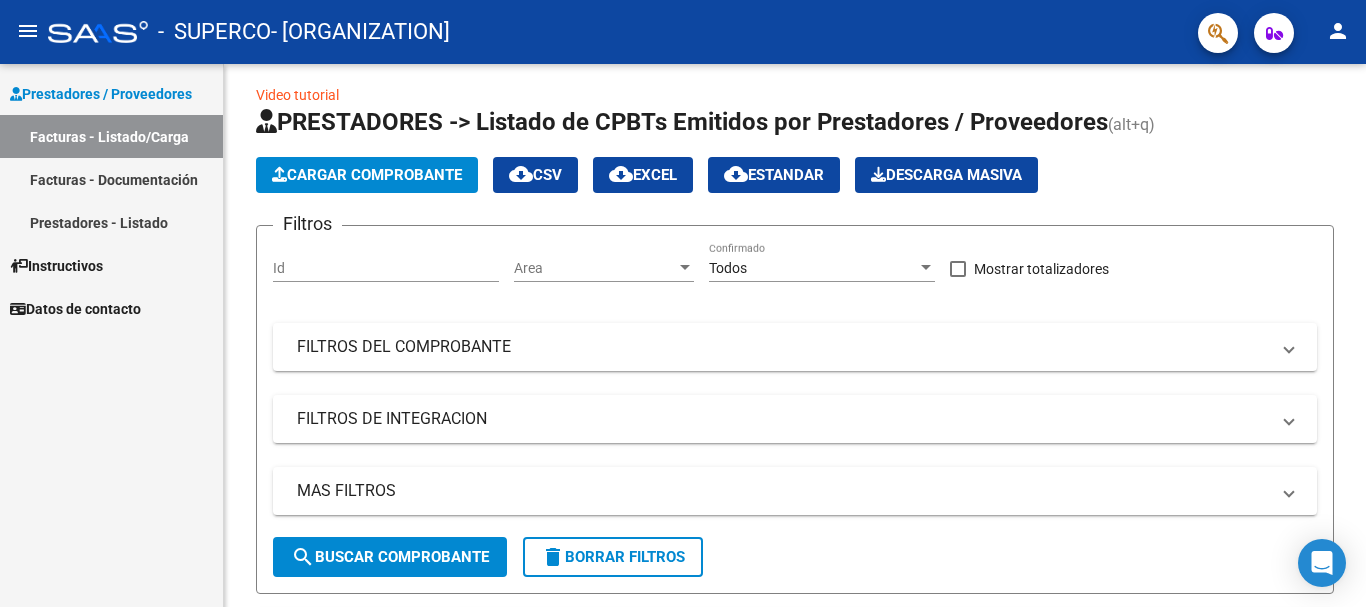 click on "Prestadores / Proveedores Facturas - Listado/Carga Facturas - Documentación Prestadores - Listado    Instructivos    Datos de contacto" at bounding box center [111, 335] 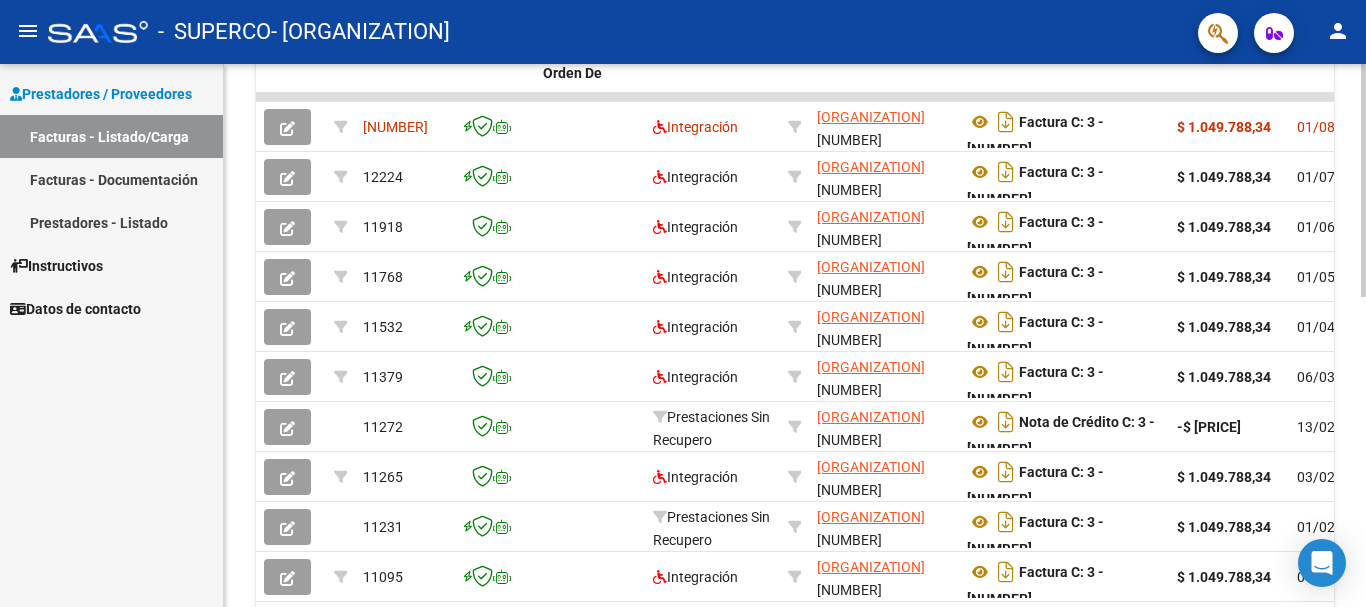 scroll, scrollTop: 614, scrollLeft: 0, axis: vertical 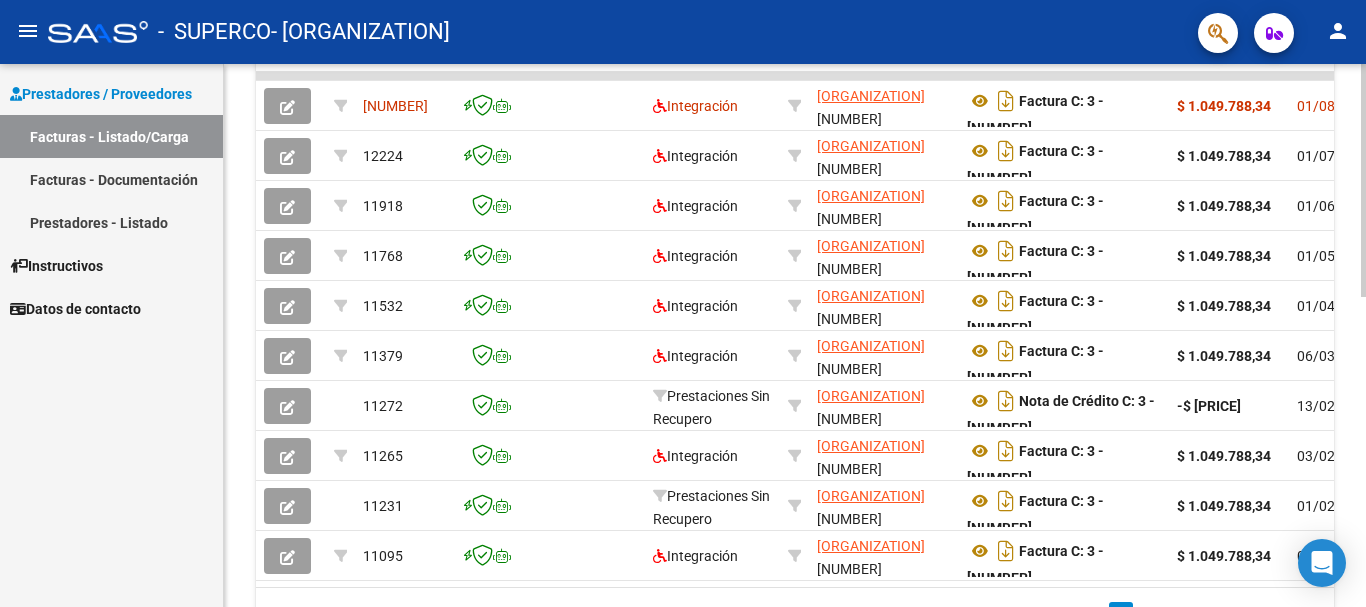 click 